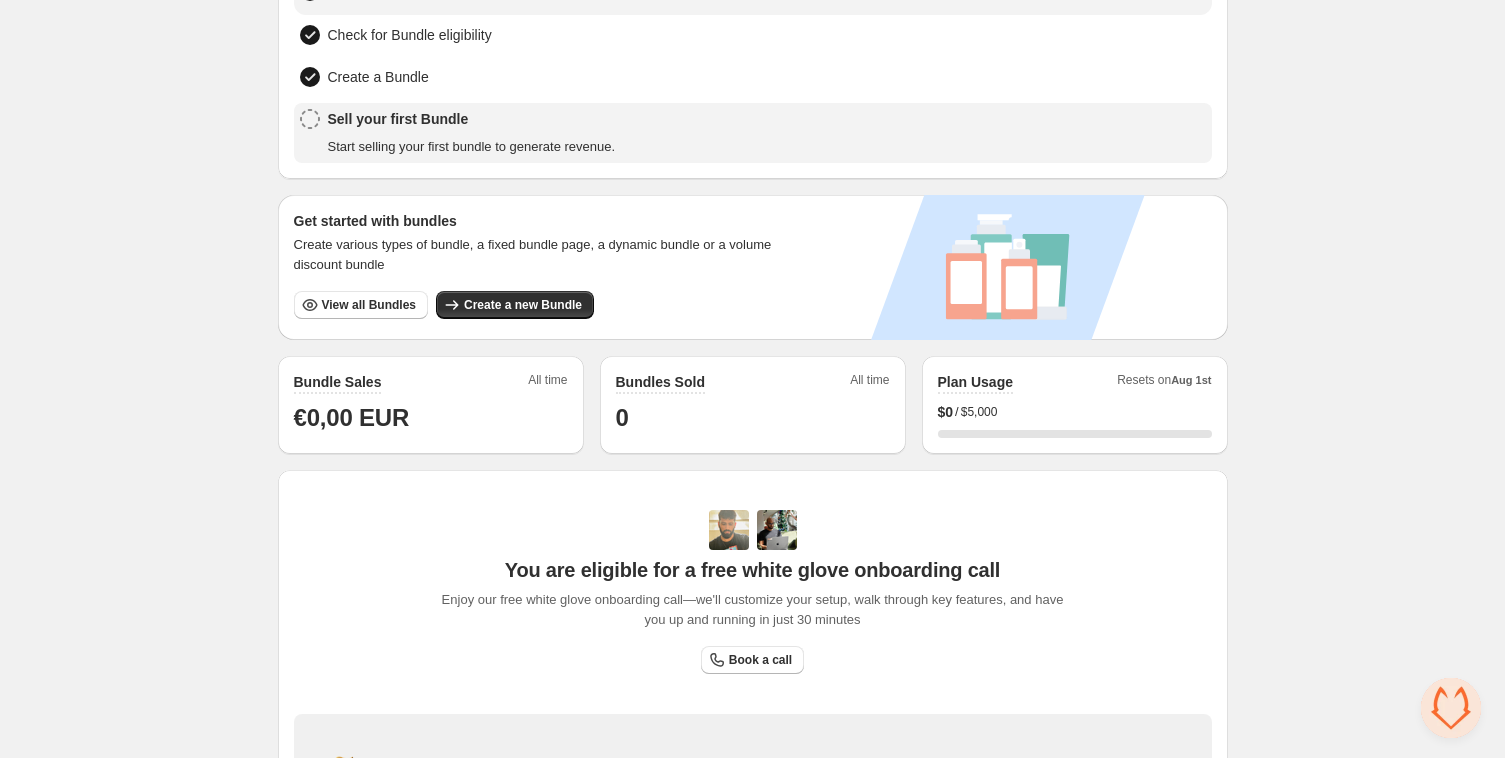 scroll, scrollTop: 0, scrollLeft: 0, axis: both 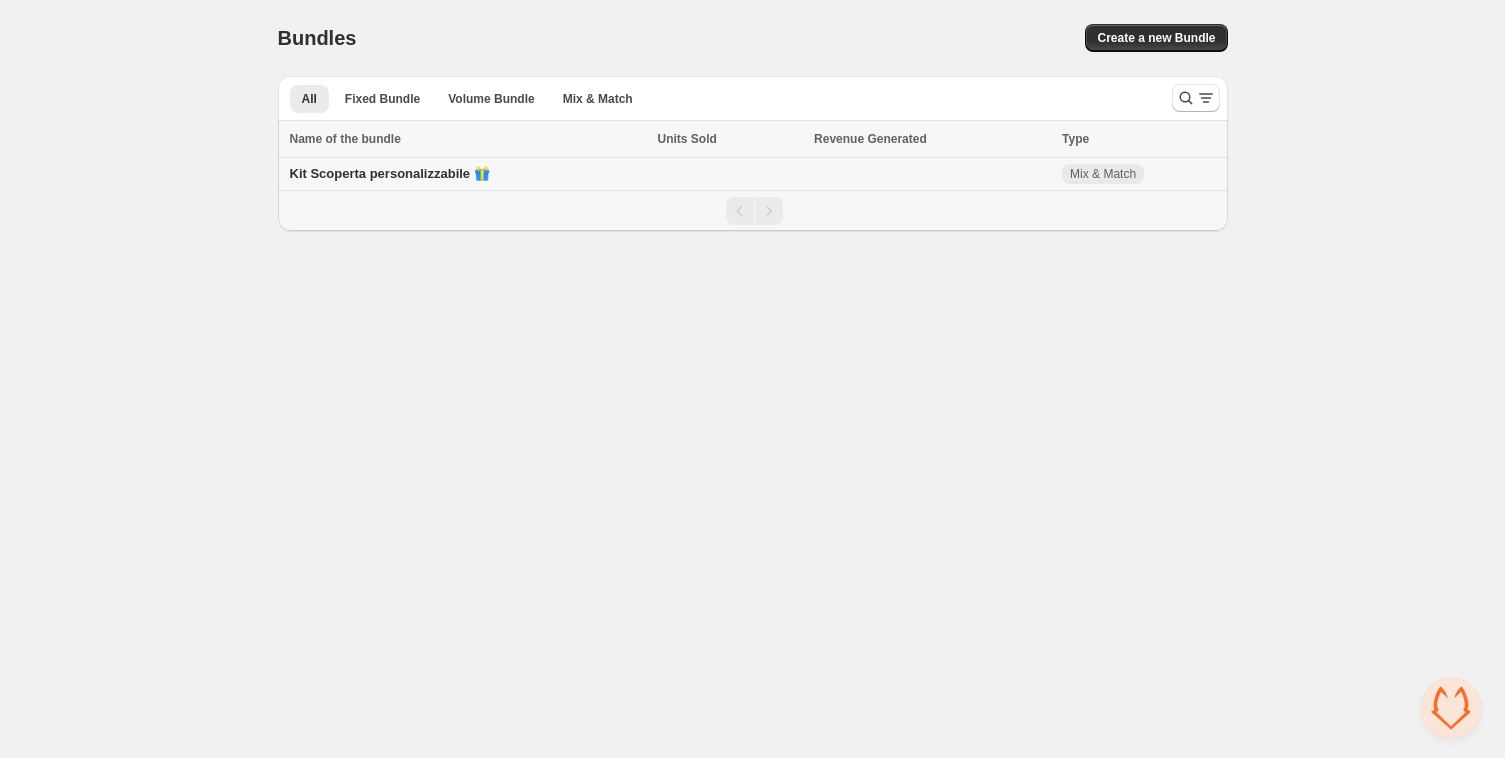 click on "Kit Scoperta personalizzabile 🎁" at bounding box center (390, 173) 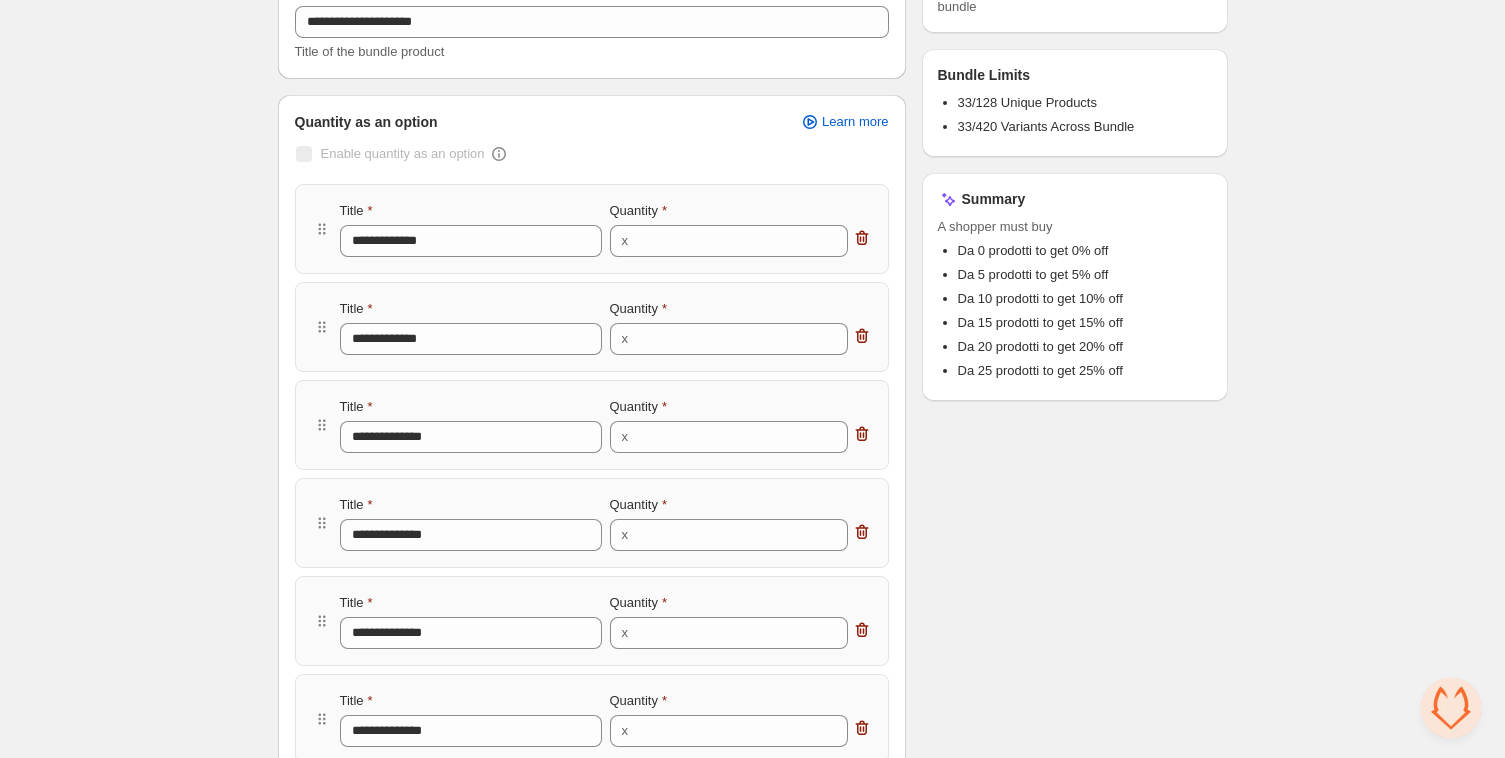scroll, scrollTop: 313, scrollLeft: 0, axis: vertical 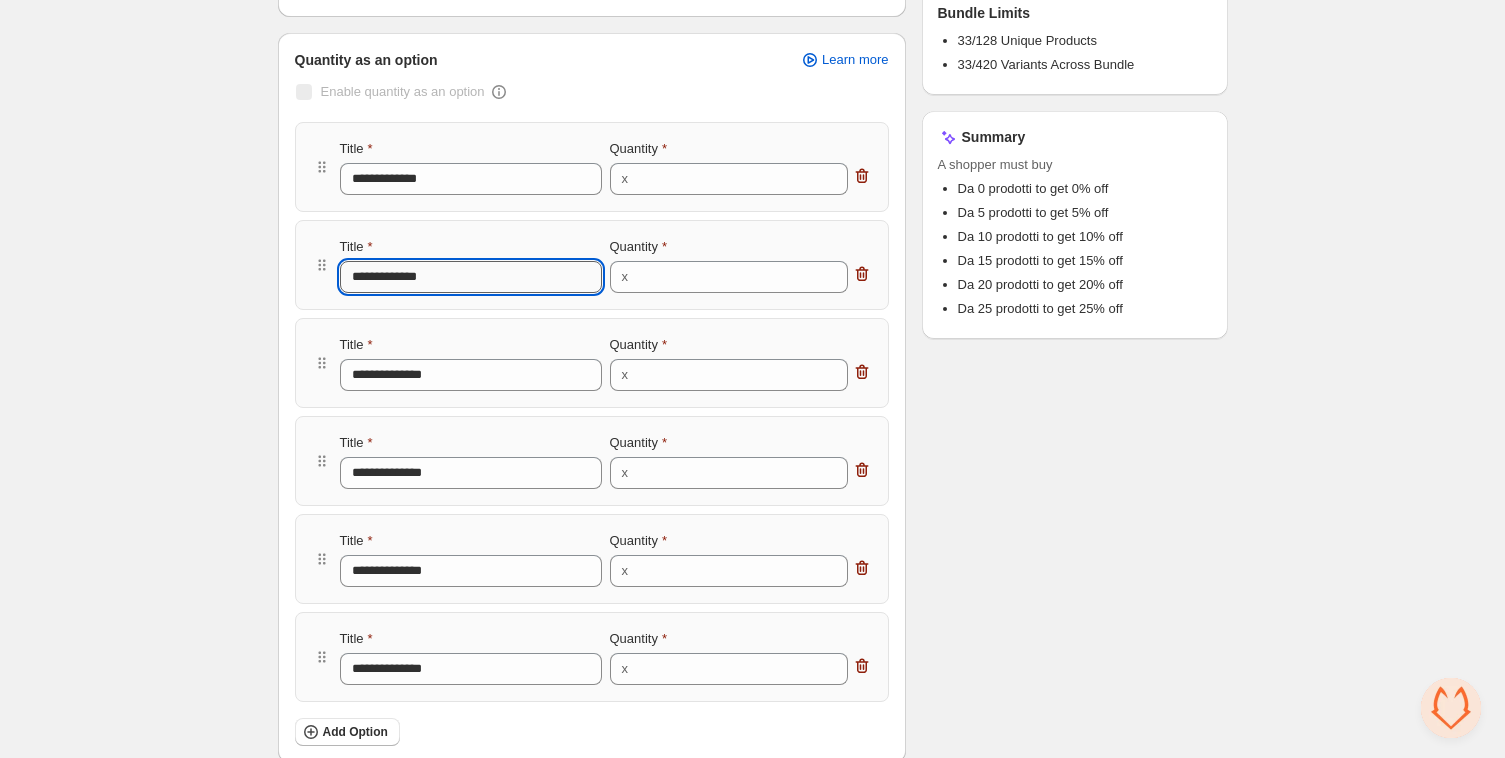 click on "**********" at bounding box center (471, 277) 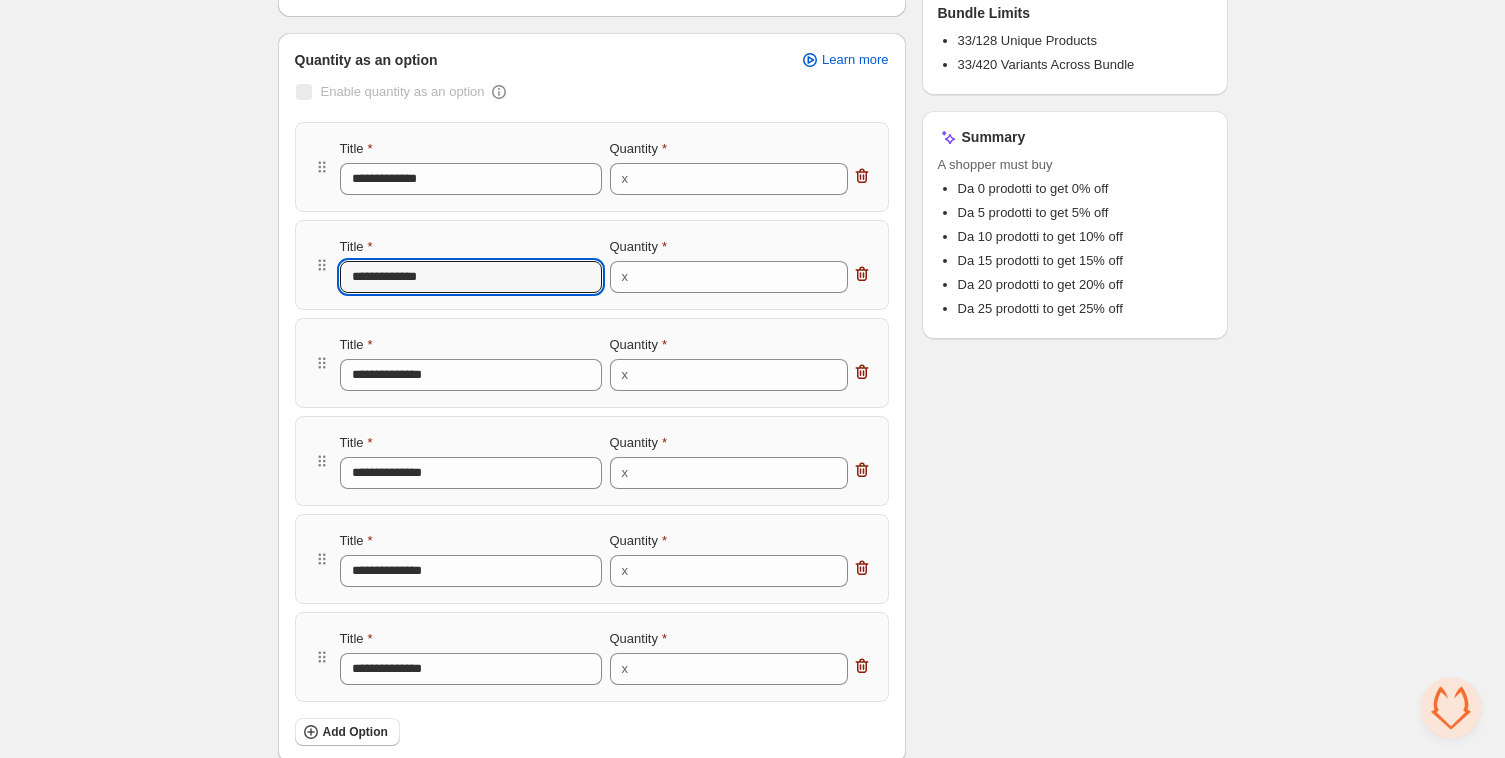 type on "**********" 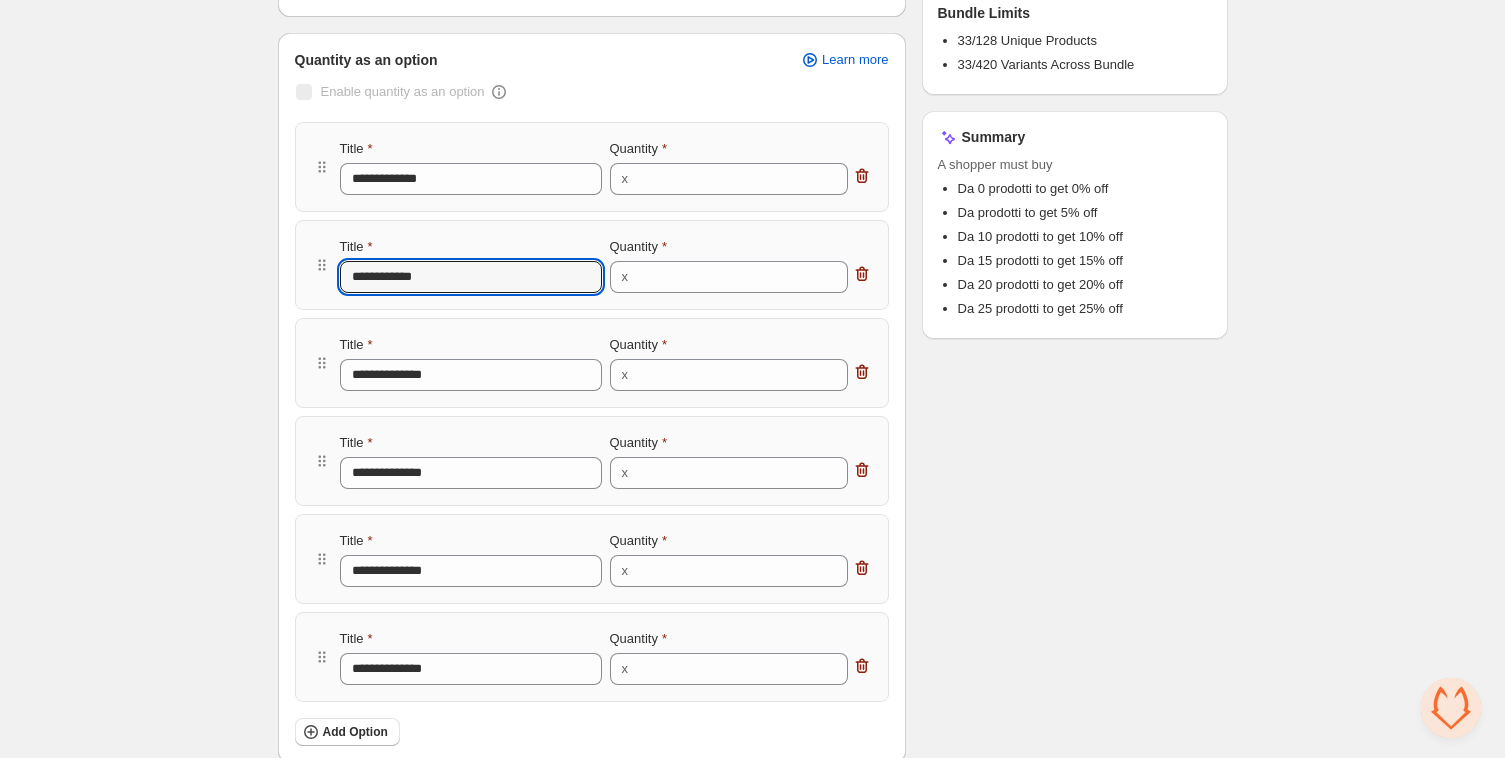 type on "**********" 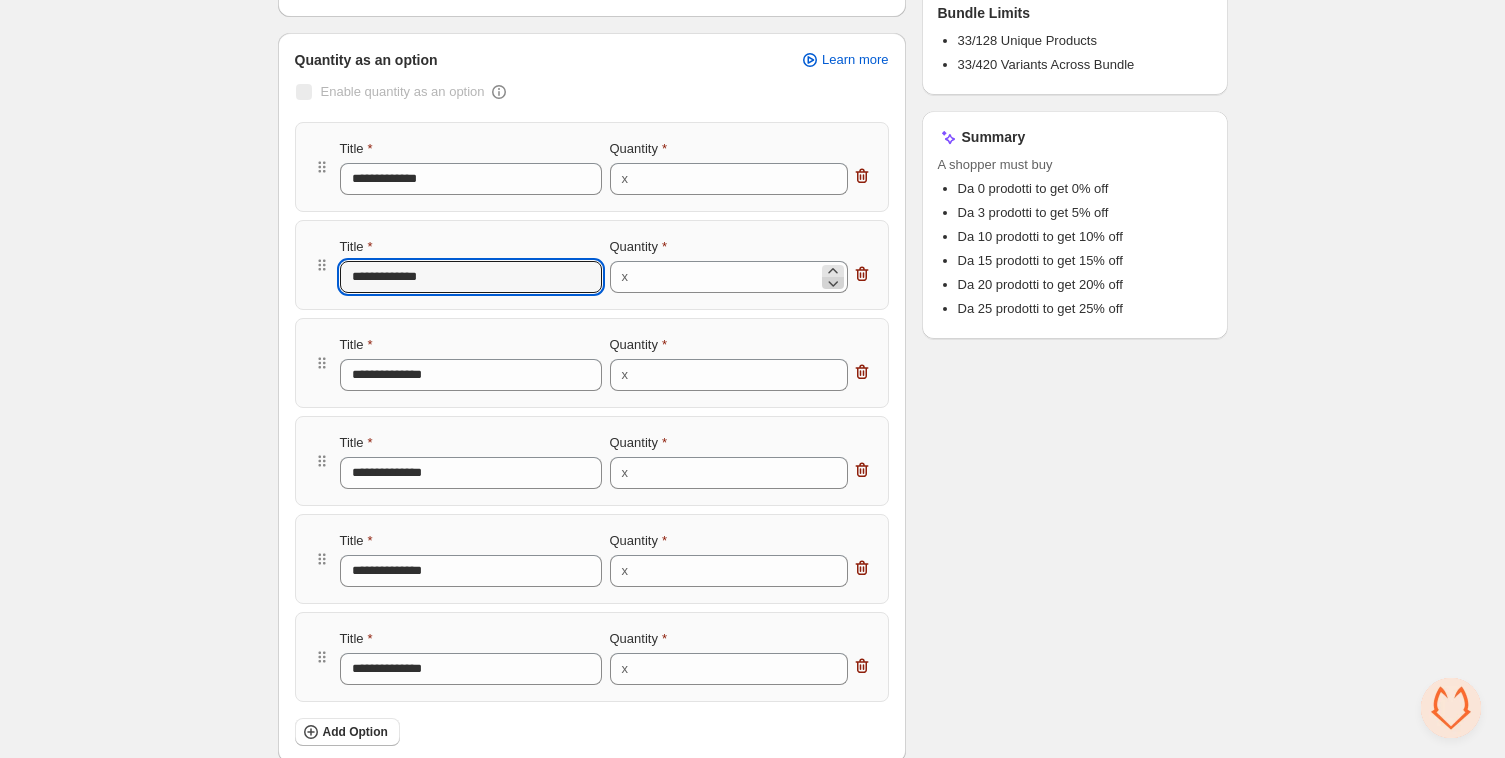 type on "**********" 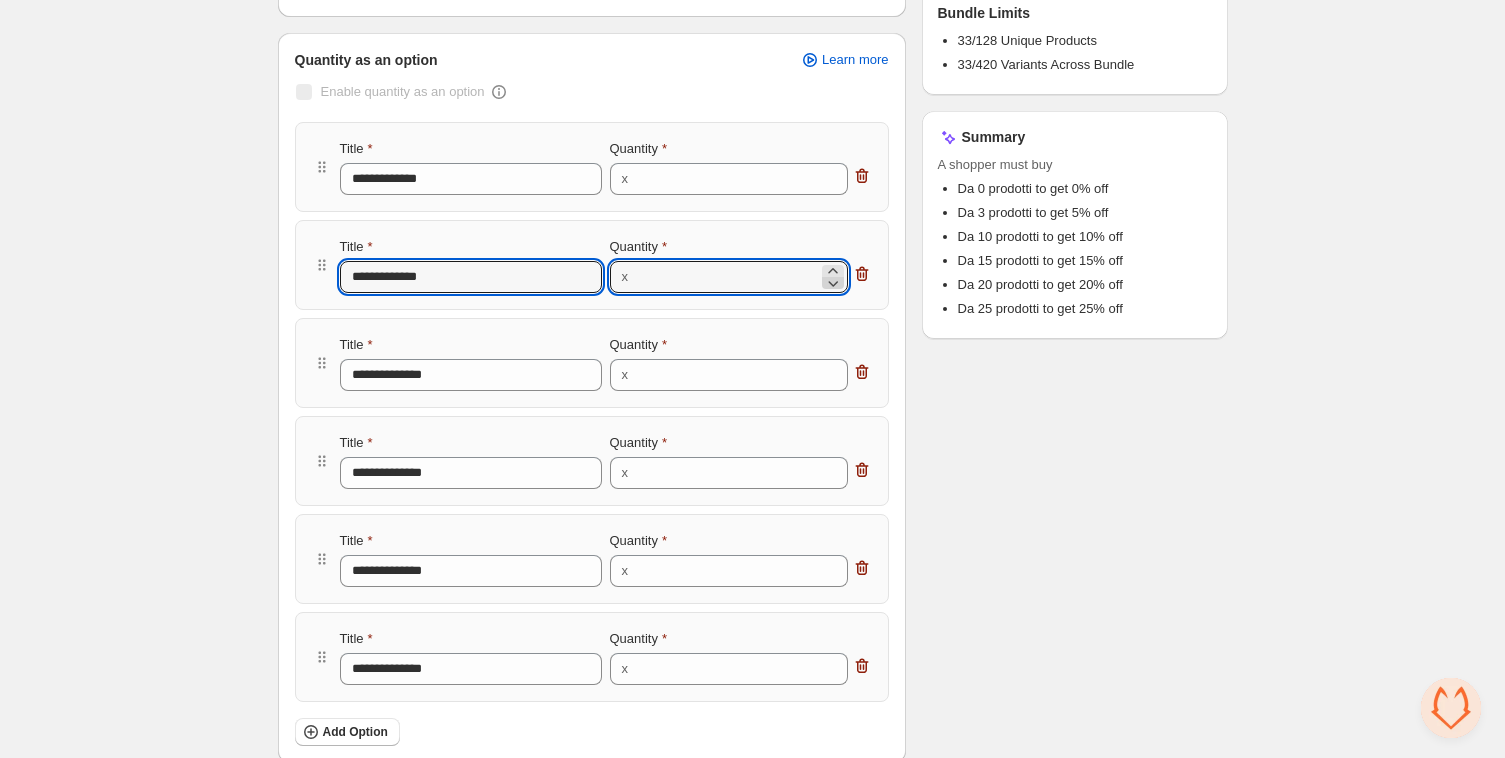 click 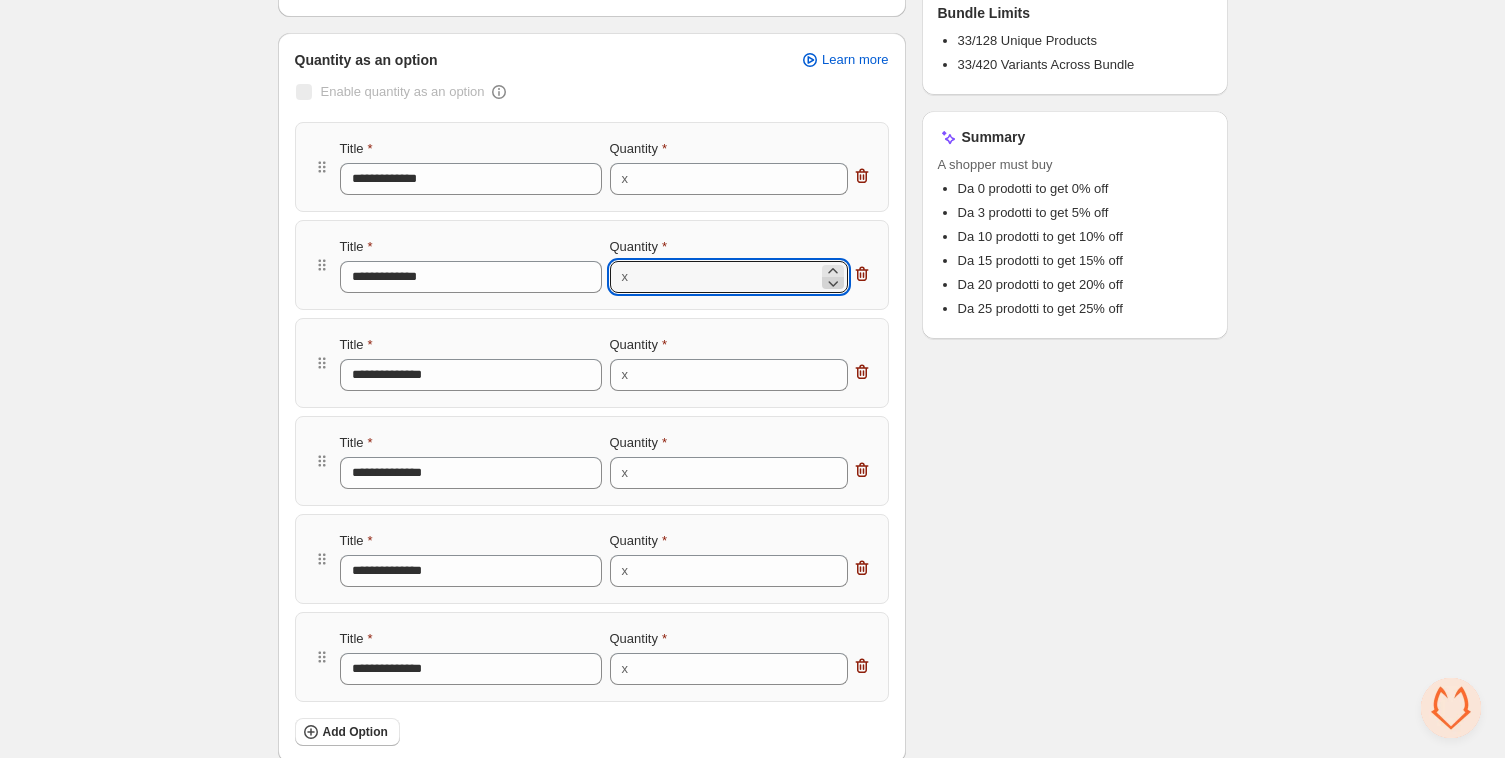 click 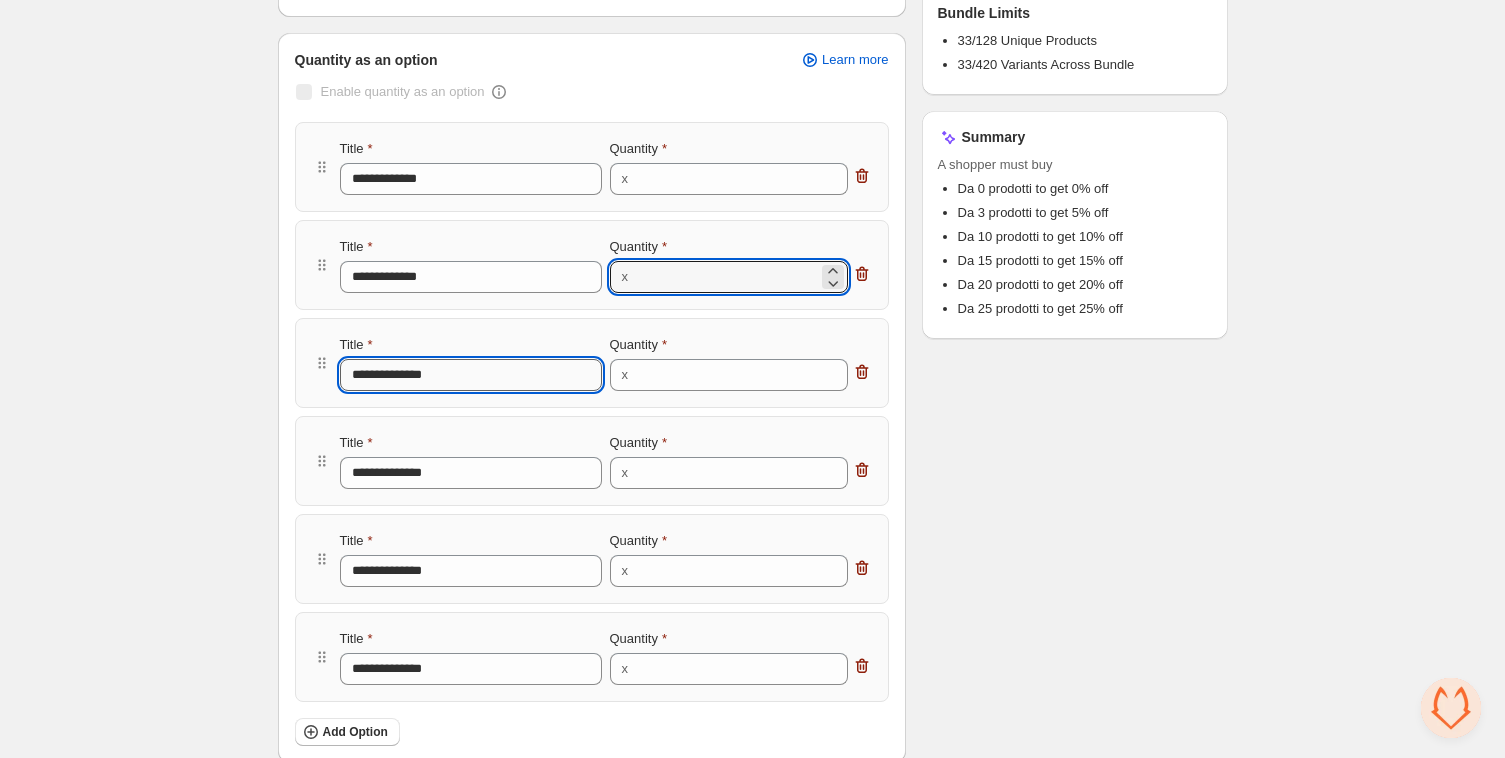 click on "**********" at bounding box center [471, 375] 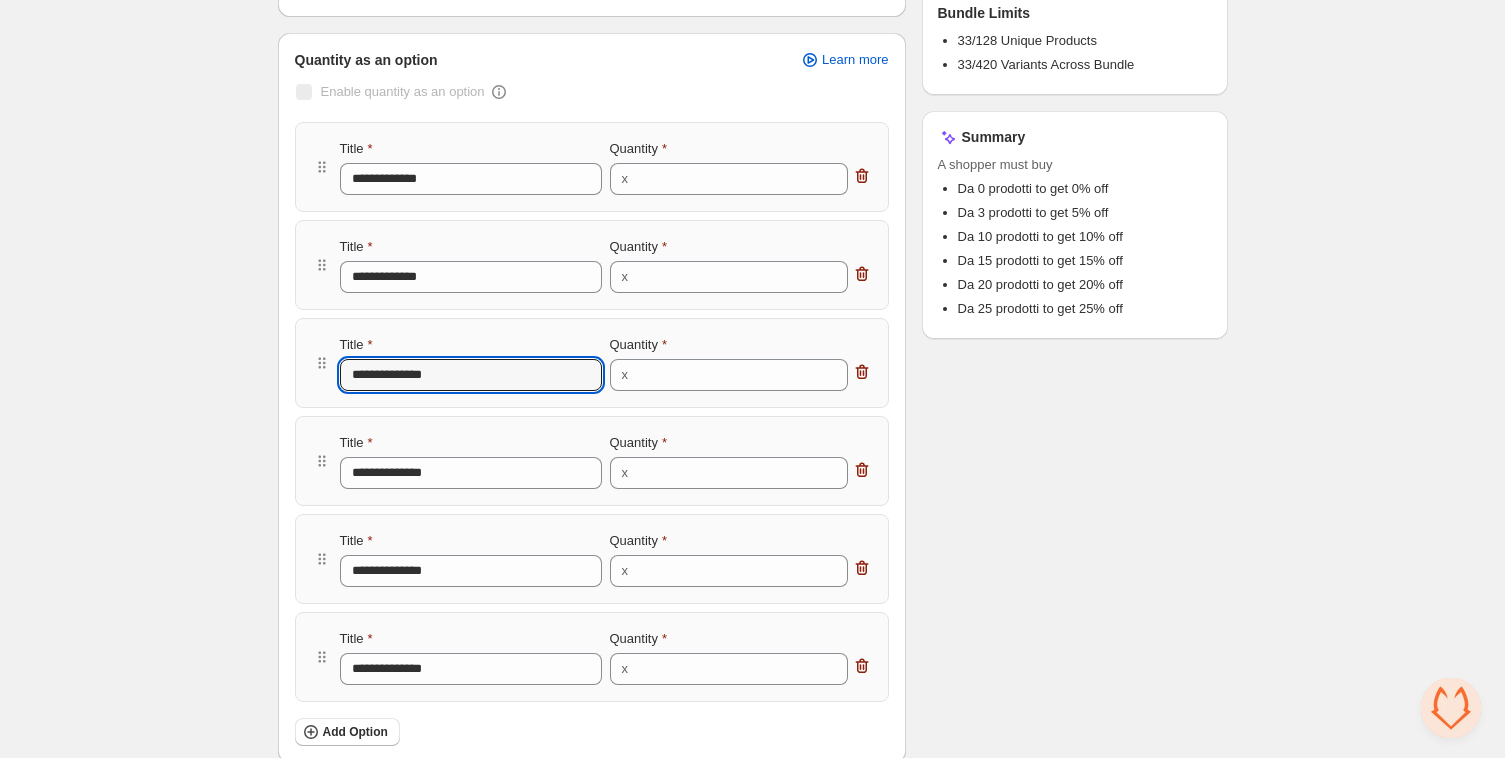 type on "**********" 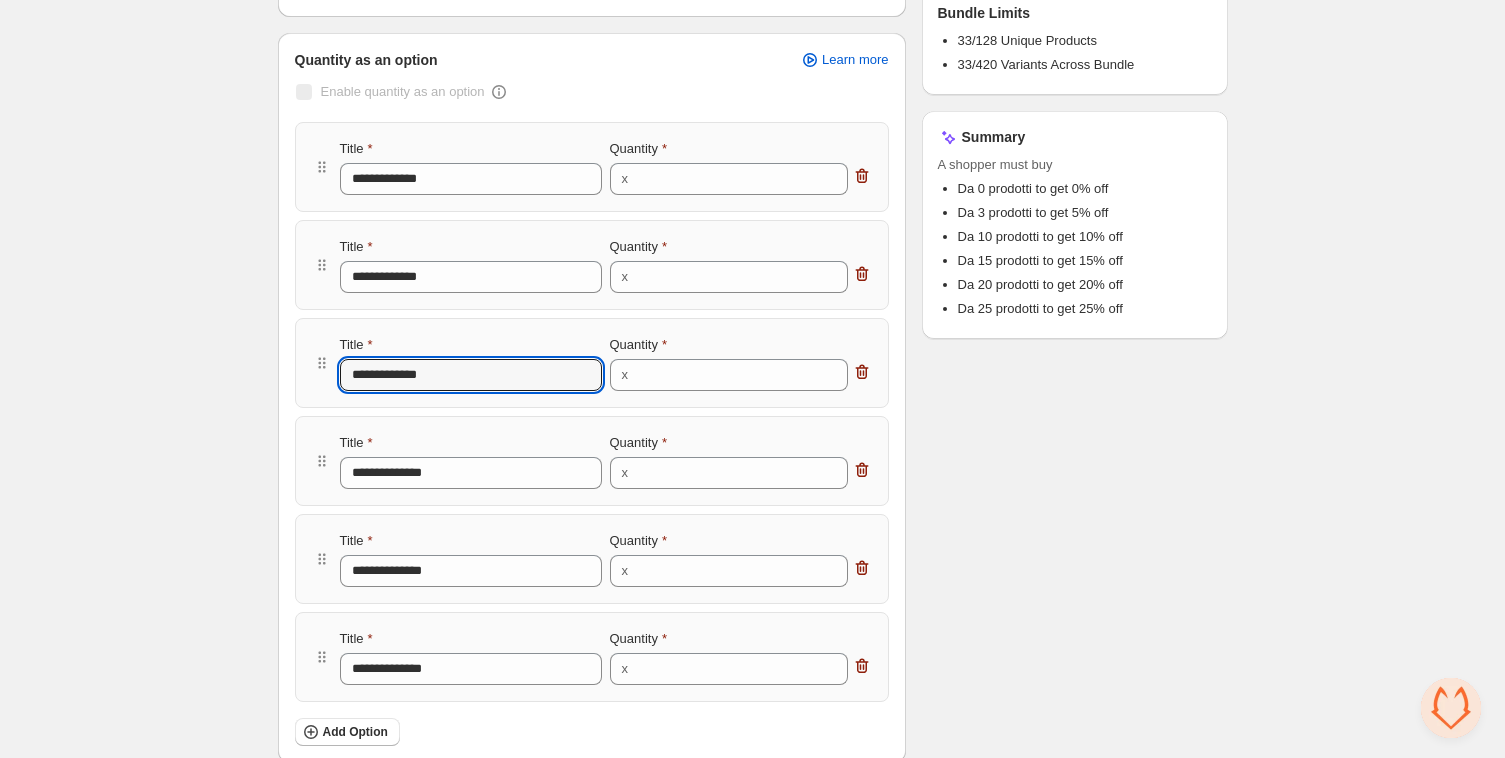 type on "**********" 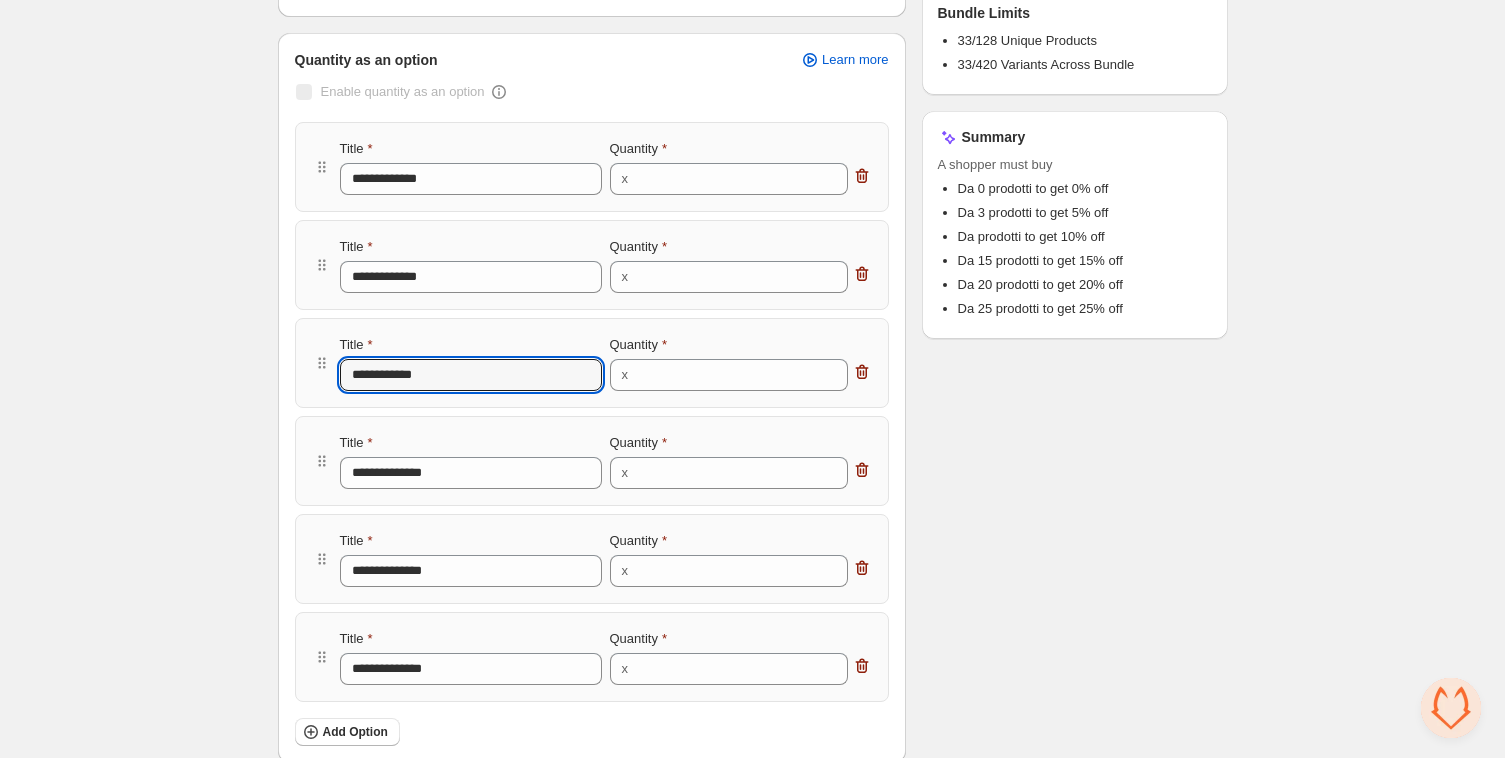 type on "**********" 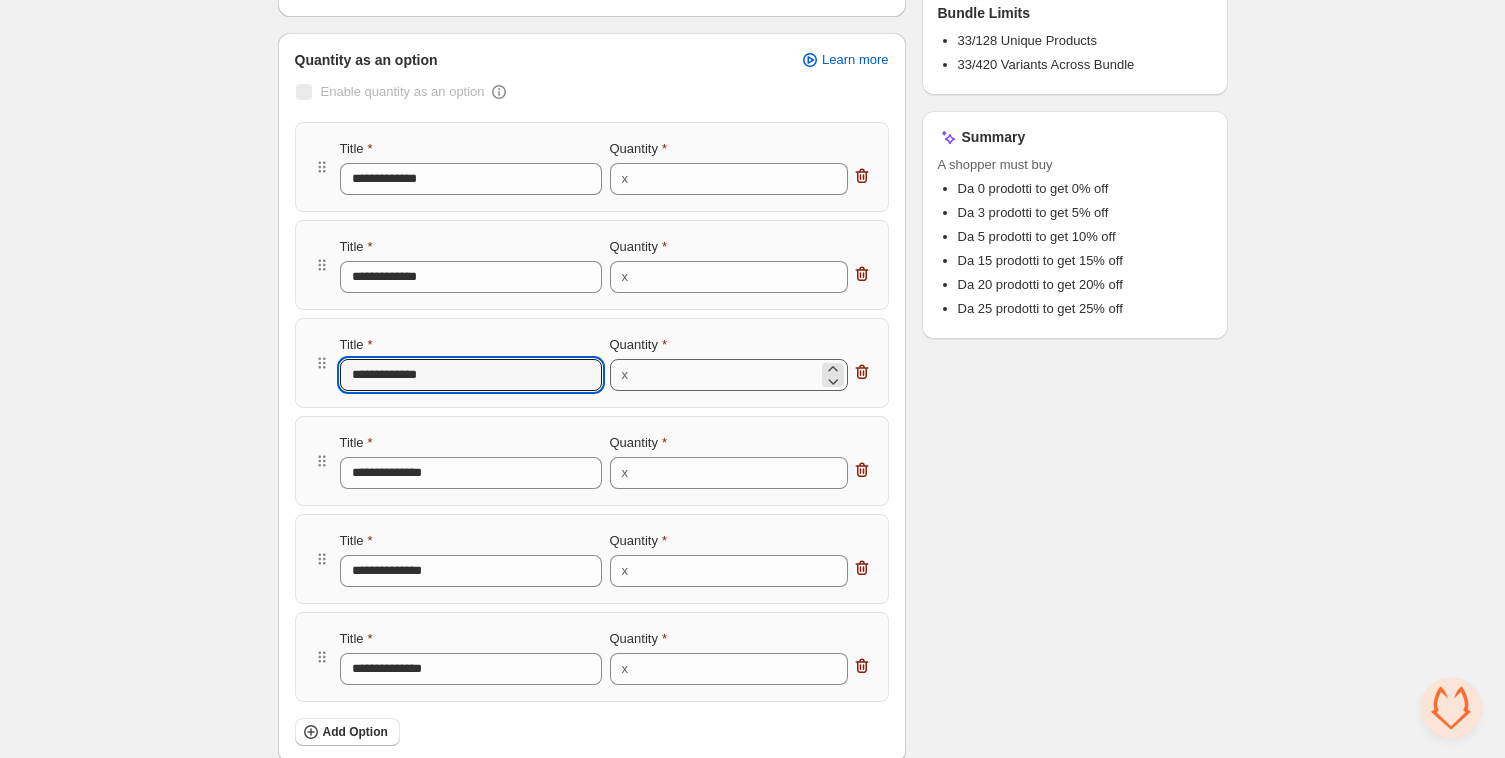 type on "**********" 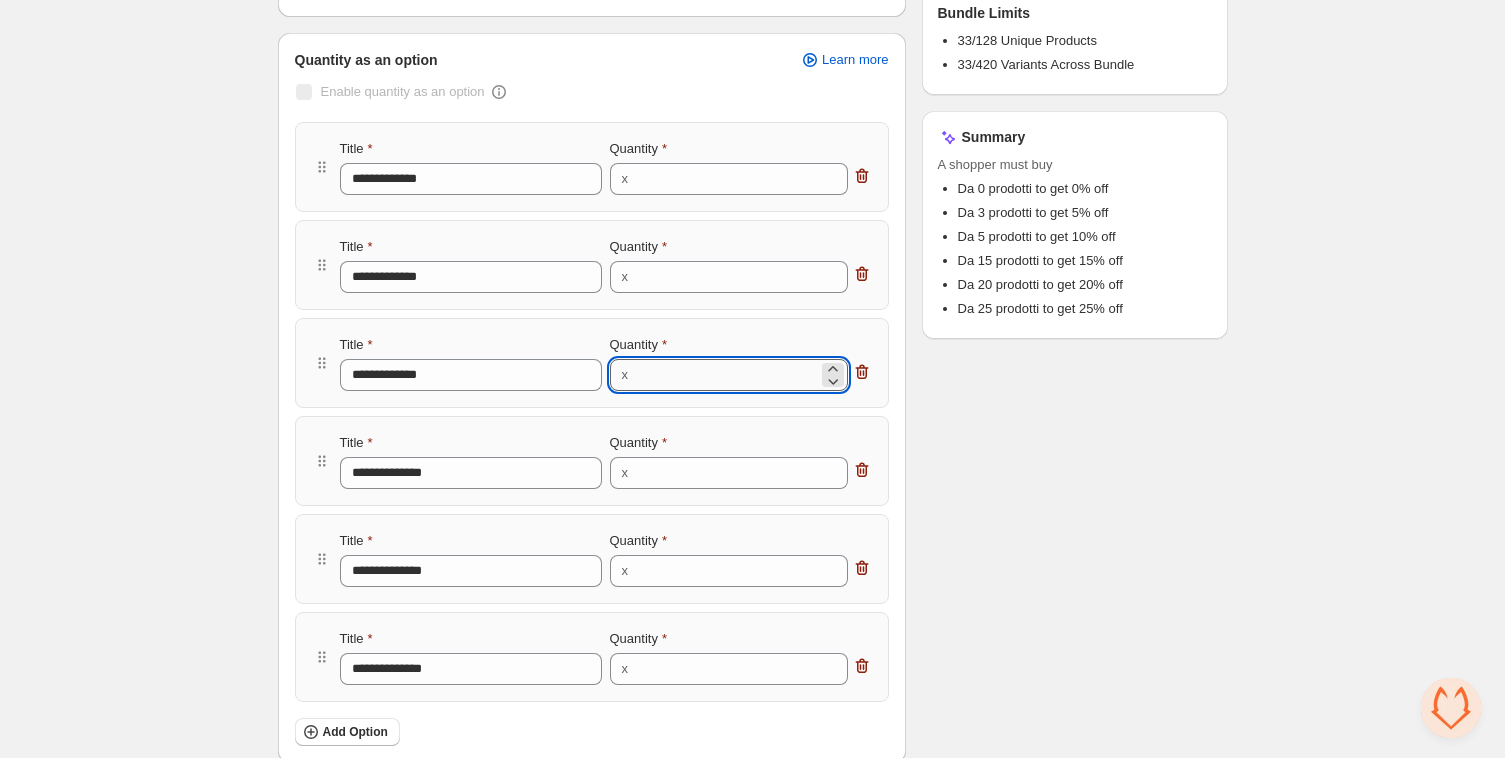 click on "**" at bounding box center [726, 375] 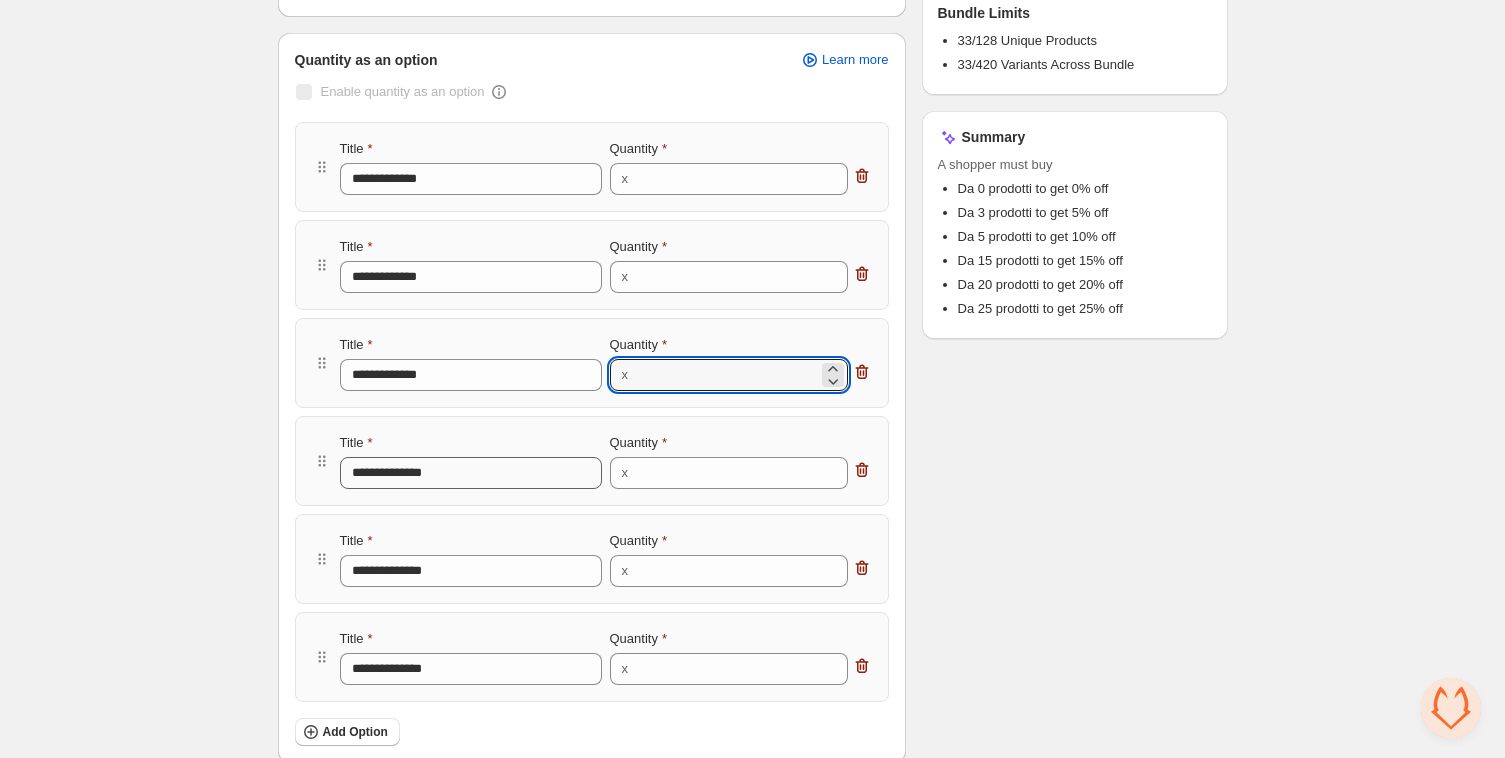 type on "*" 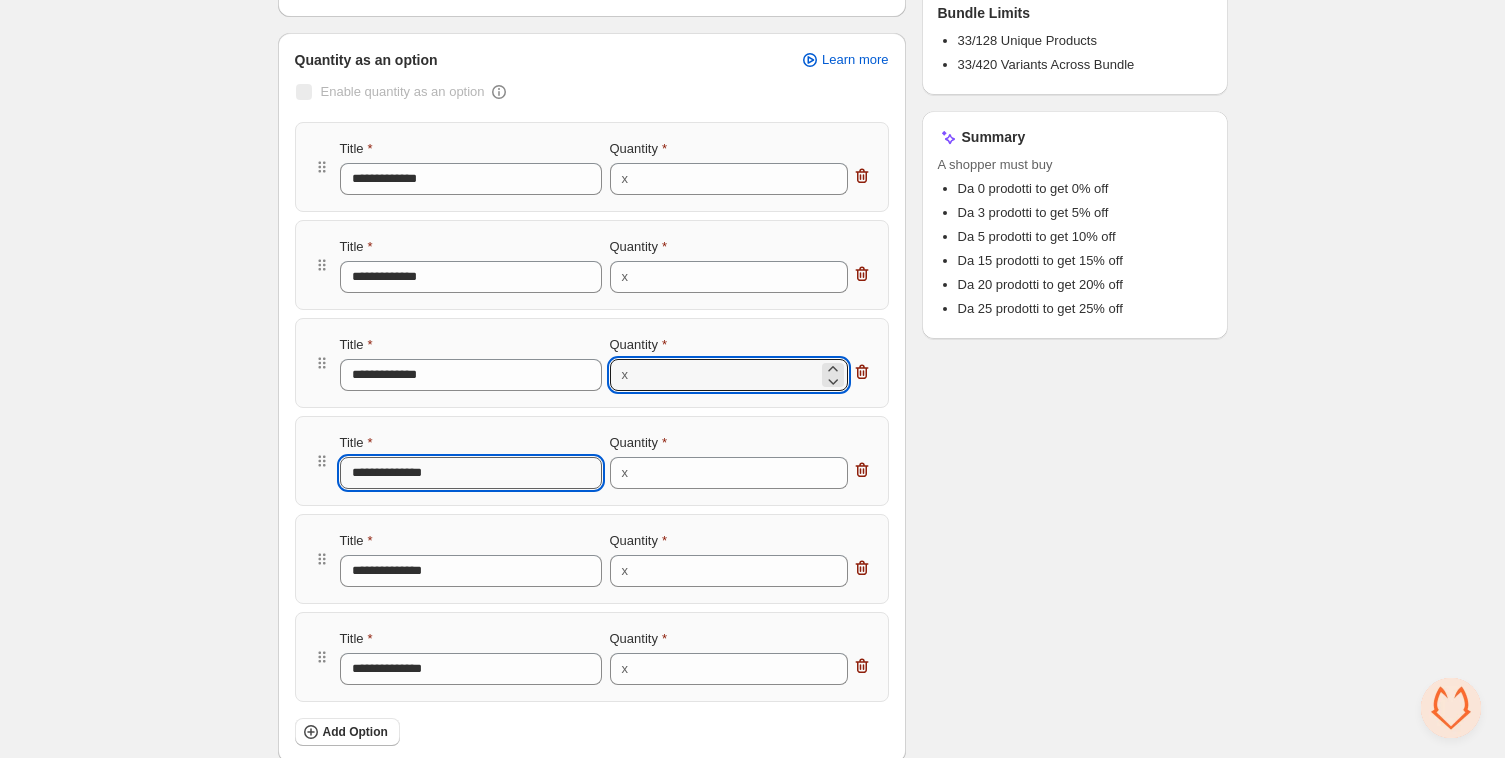 click on "**********" at bounding box center (471, 473) 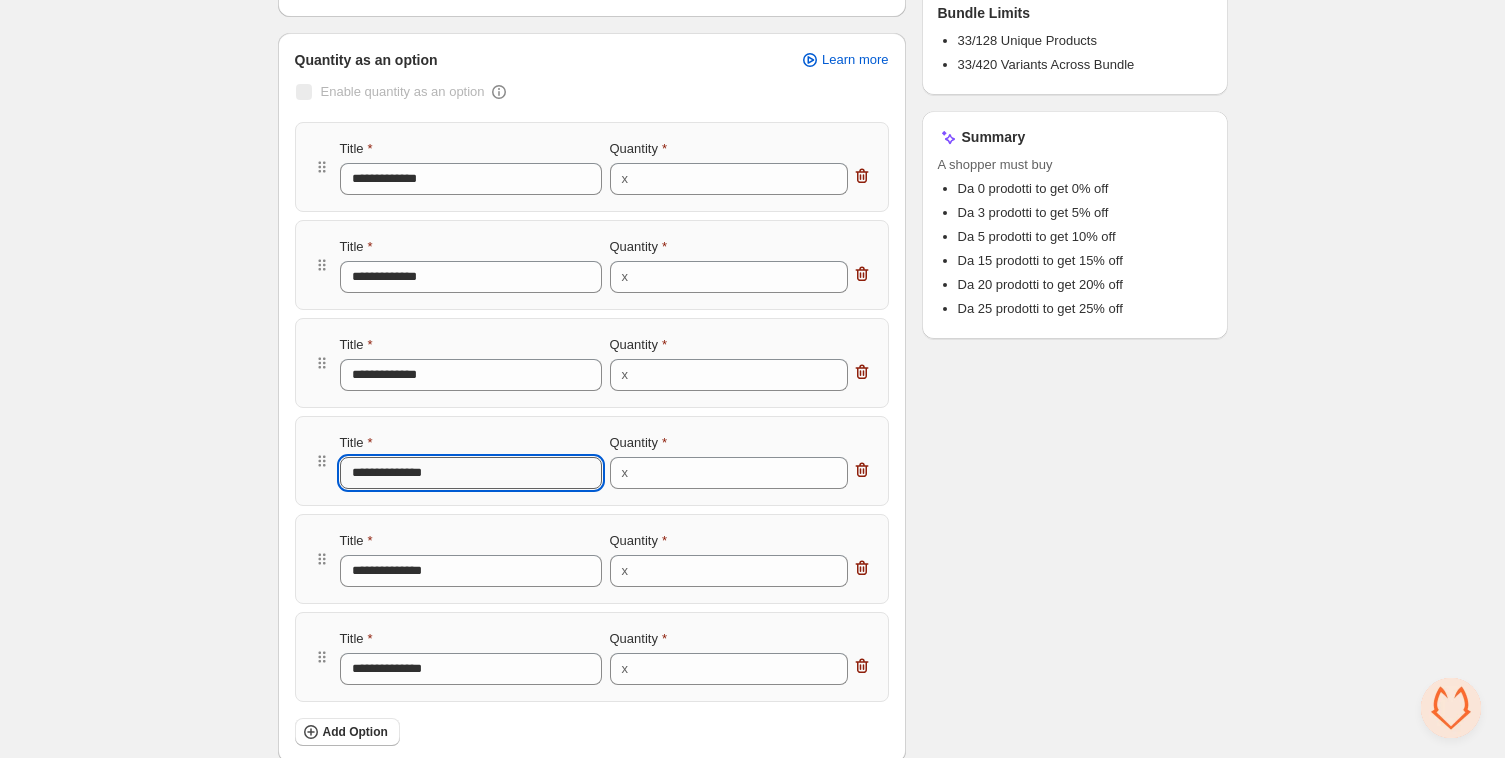type on "**********" 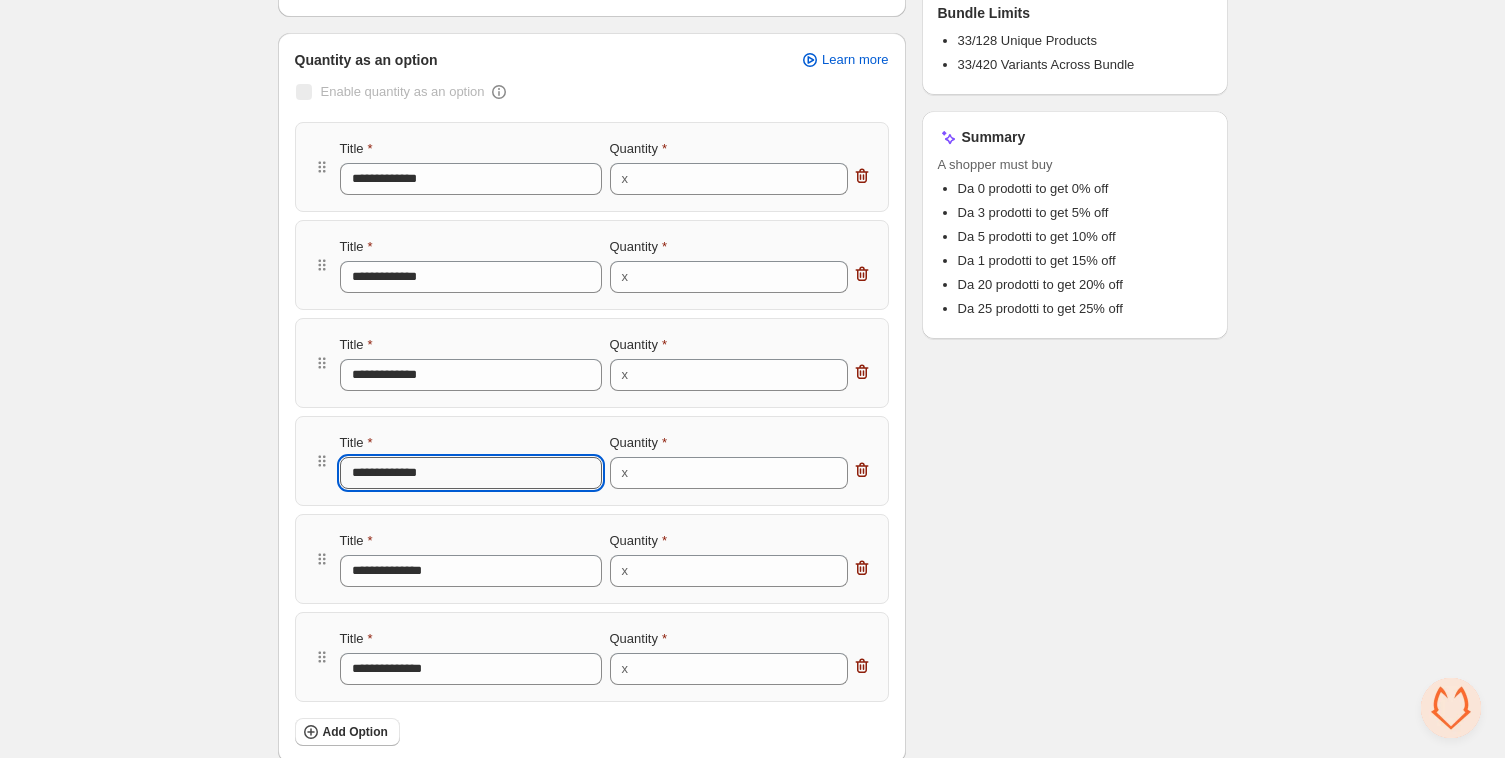 type on "**********" 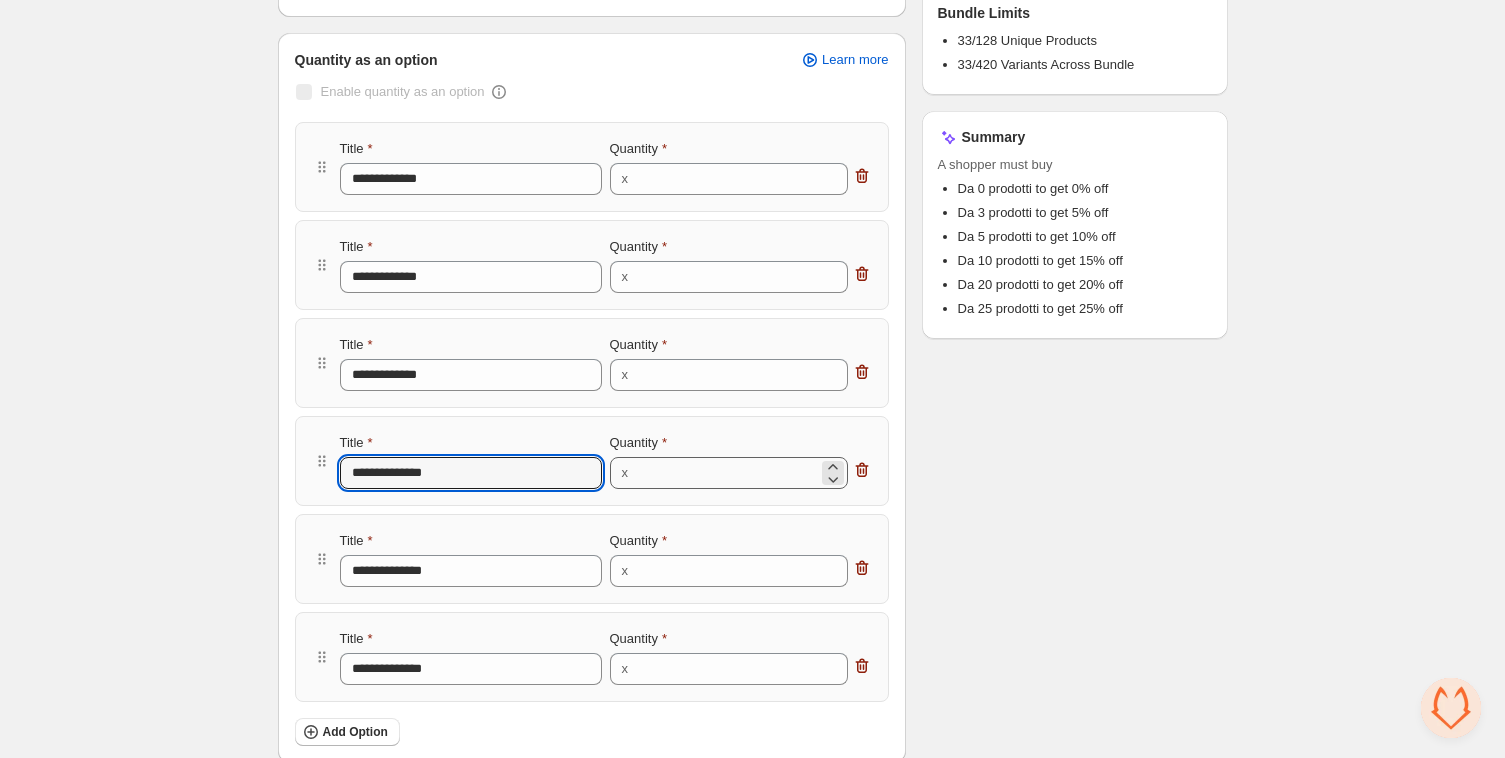 type on "**********" 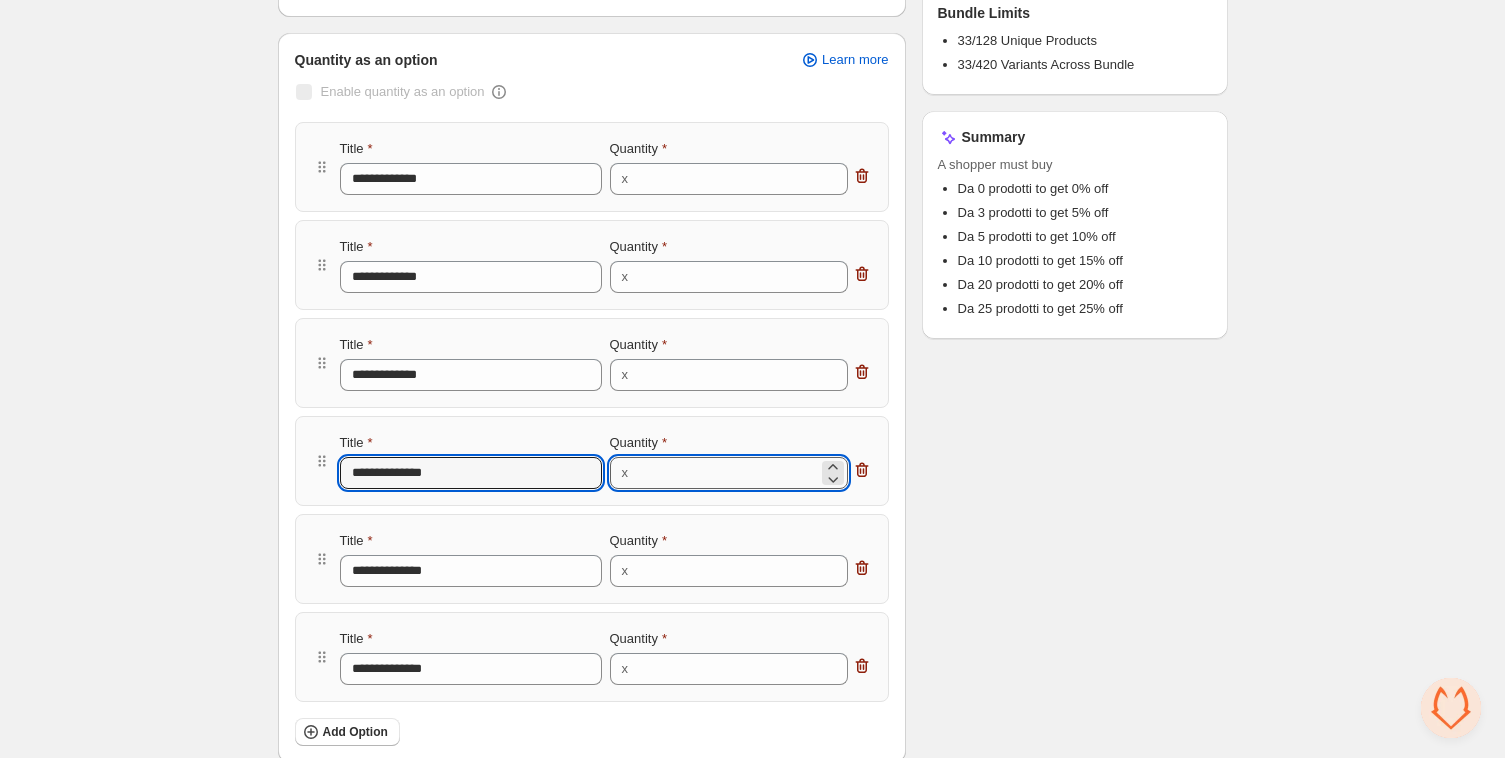 click on "**" at bounding box center [726, 473] 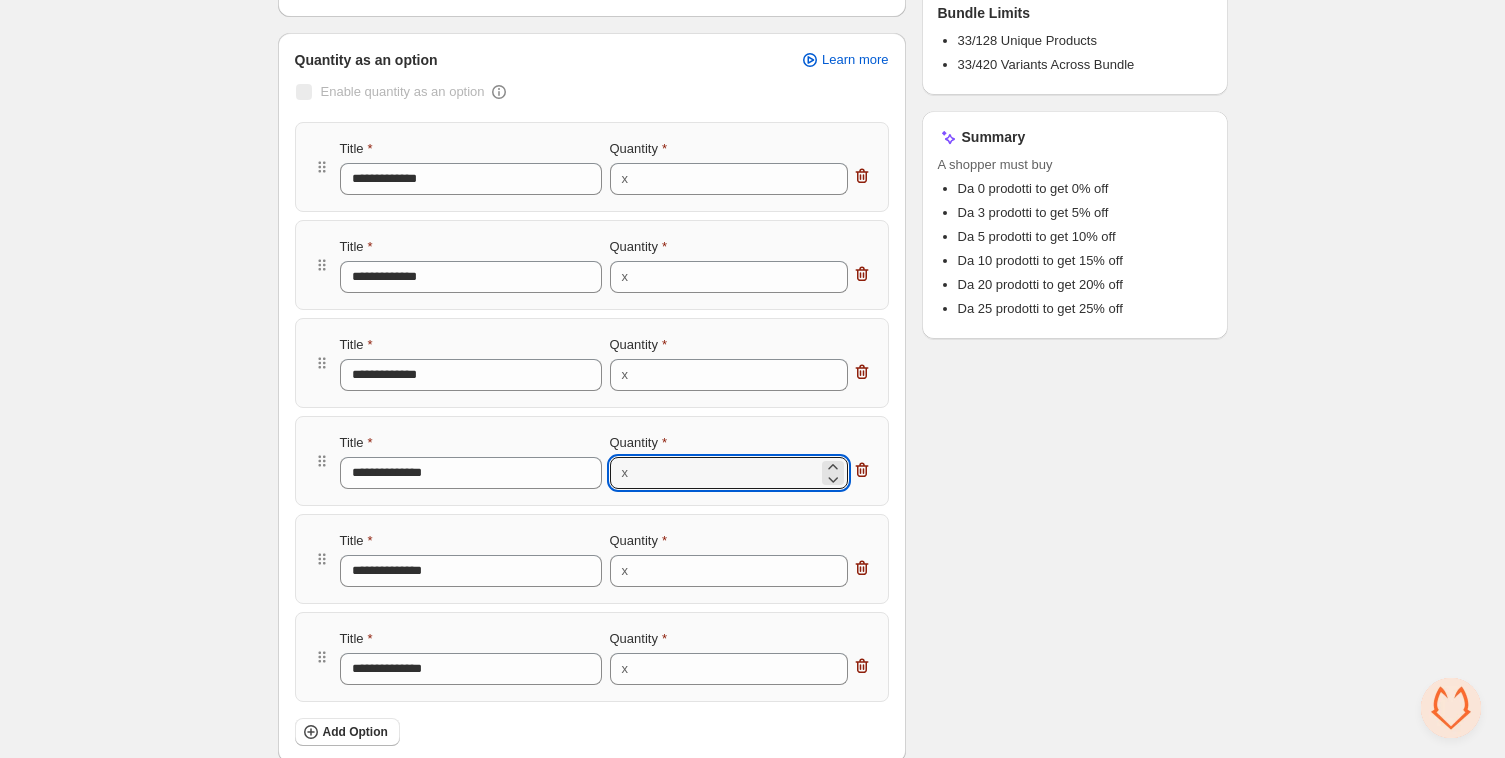 type on "**" 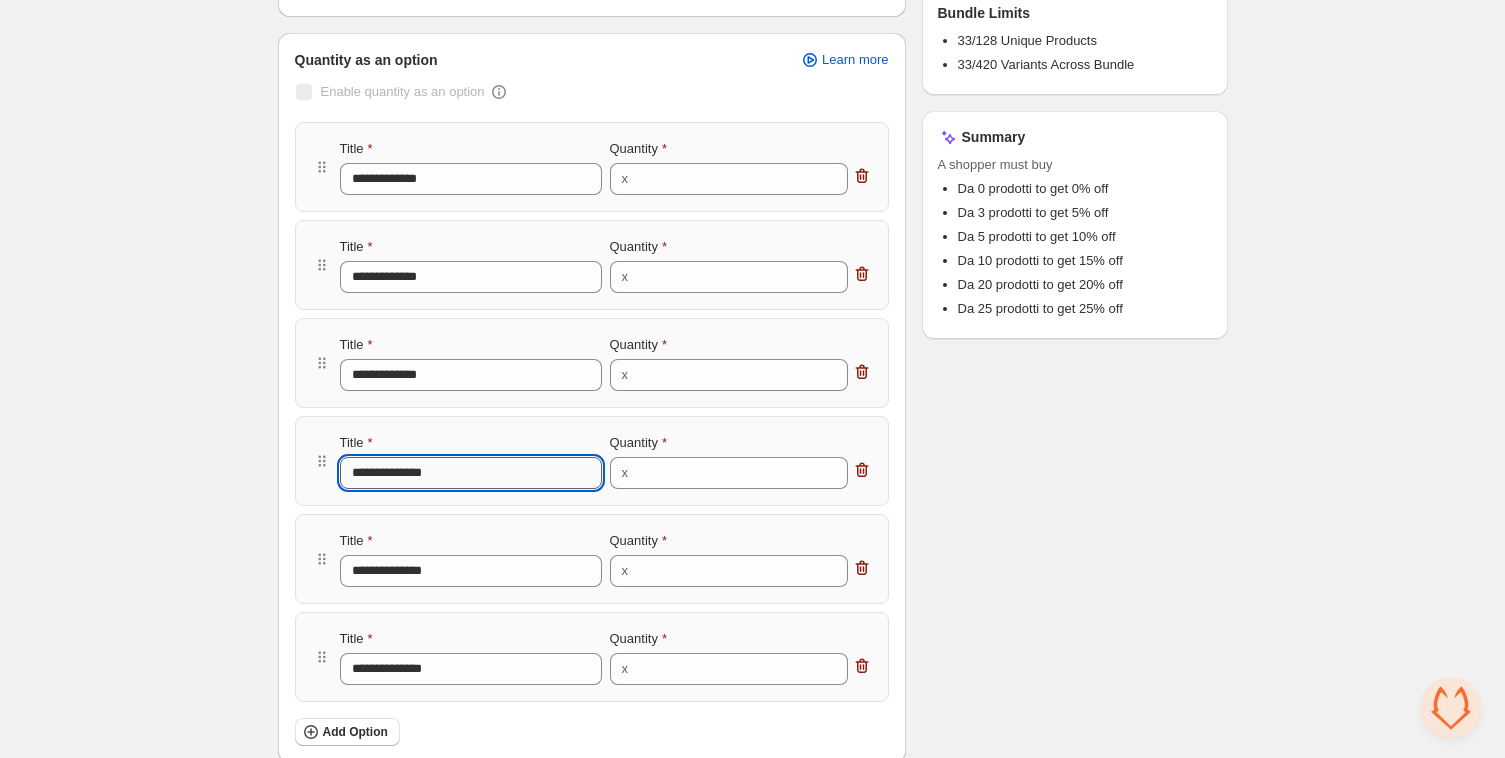 click on "**********" at bounding box center (471, 473) 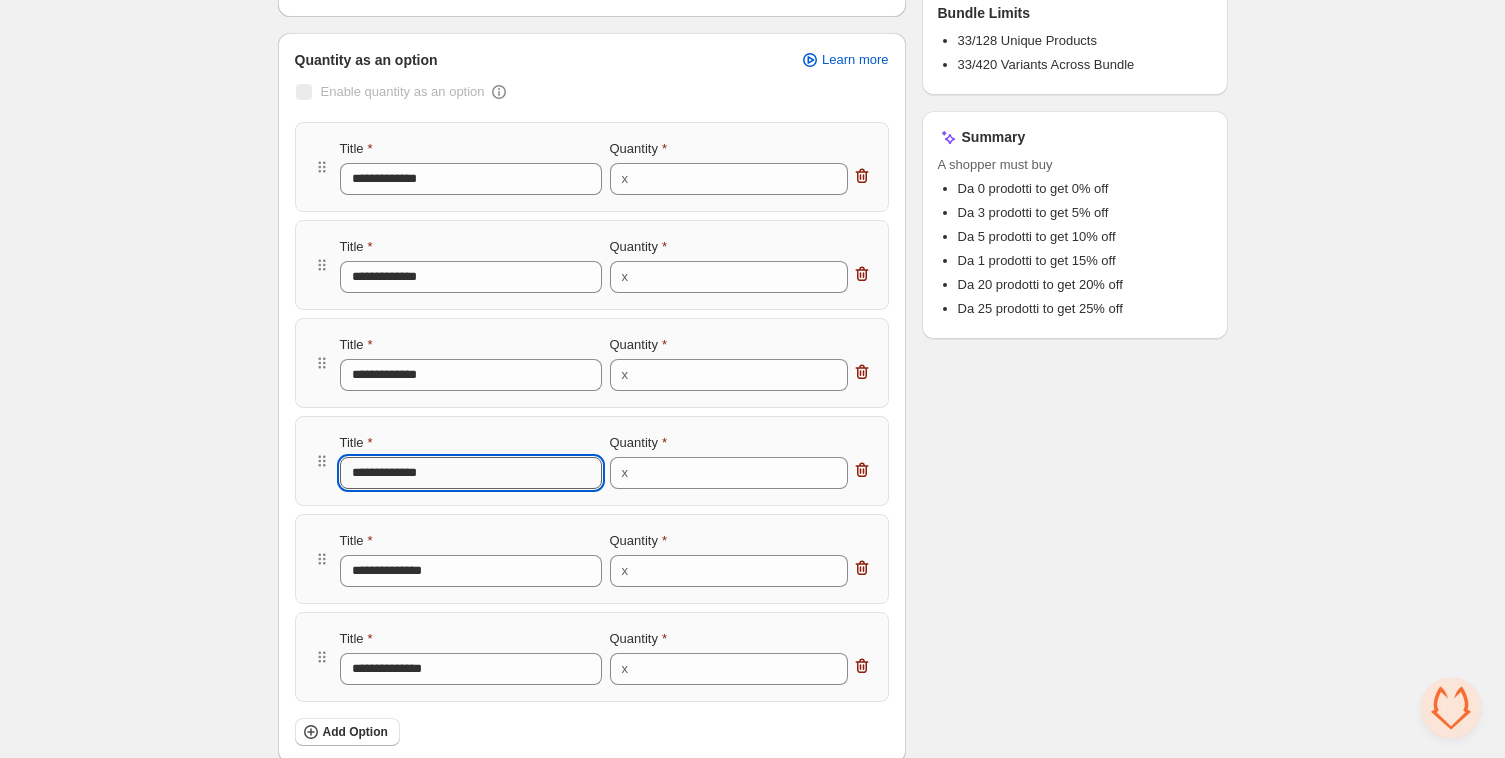 type on "**********" 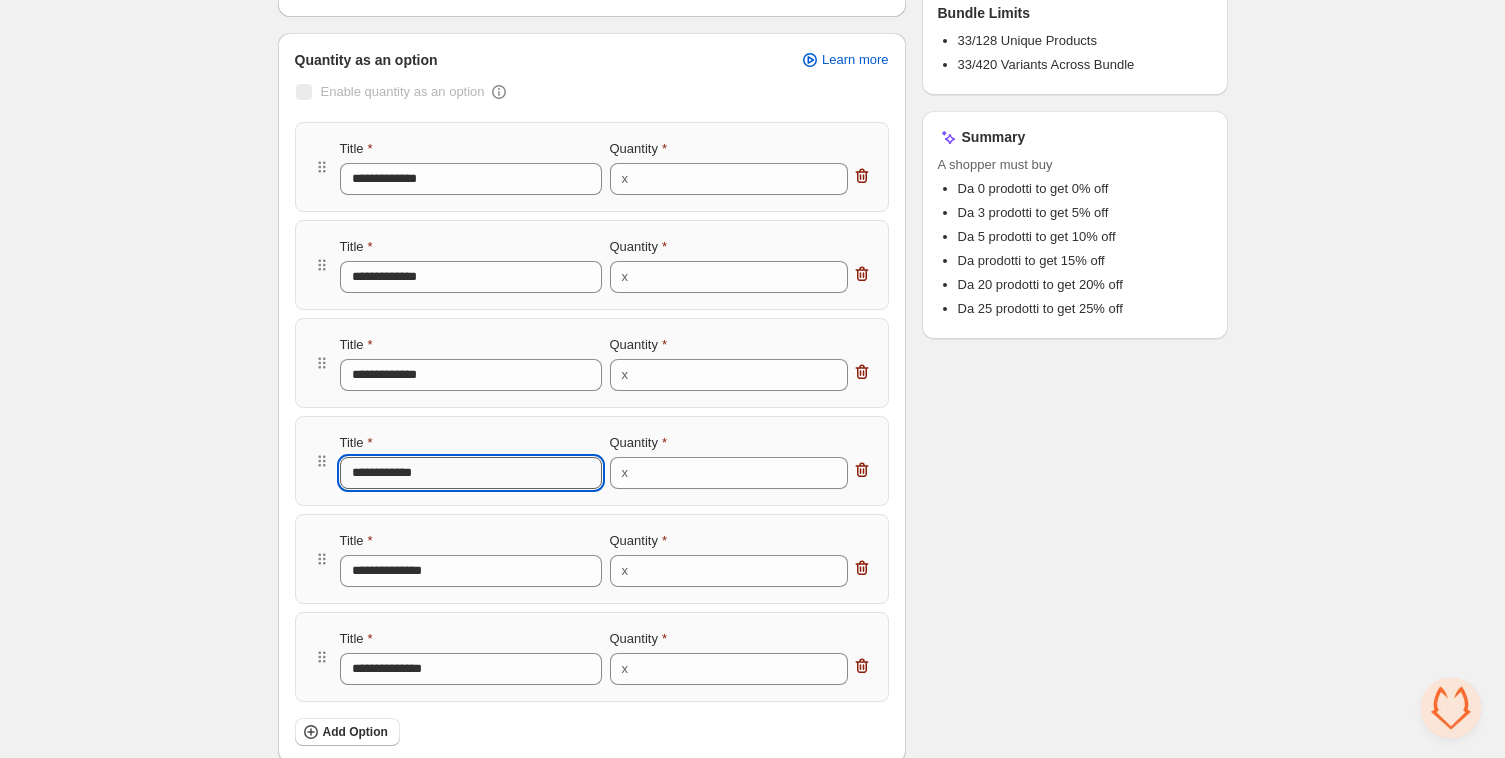 type on "**********" 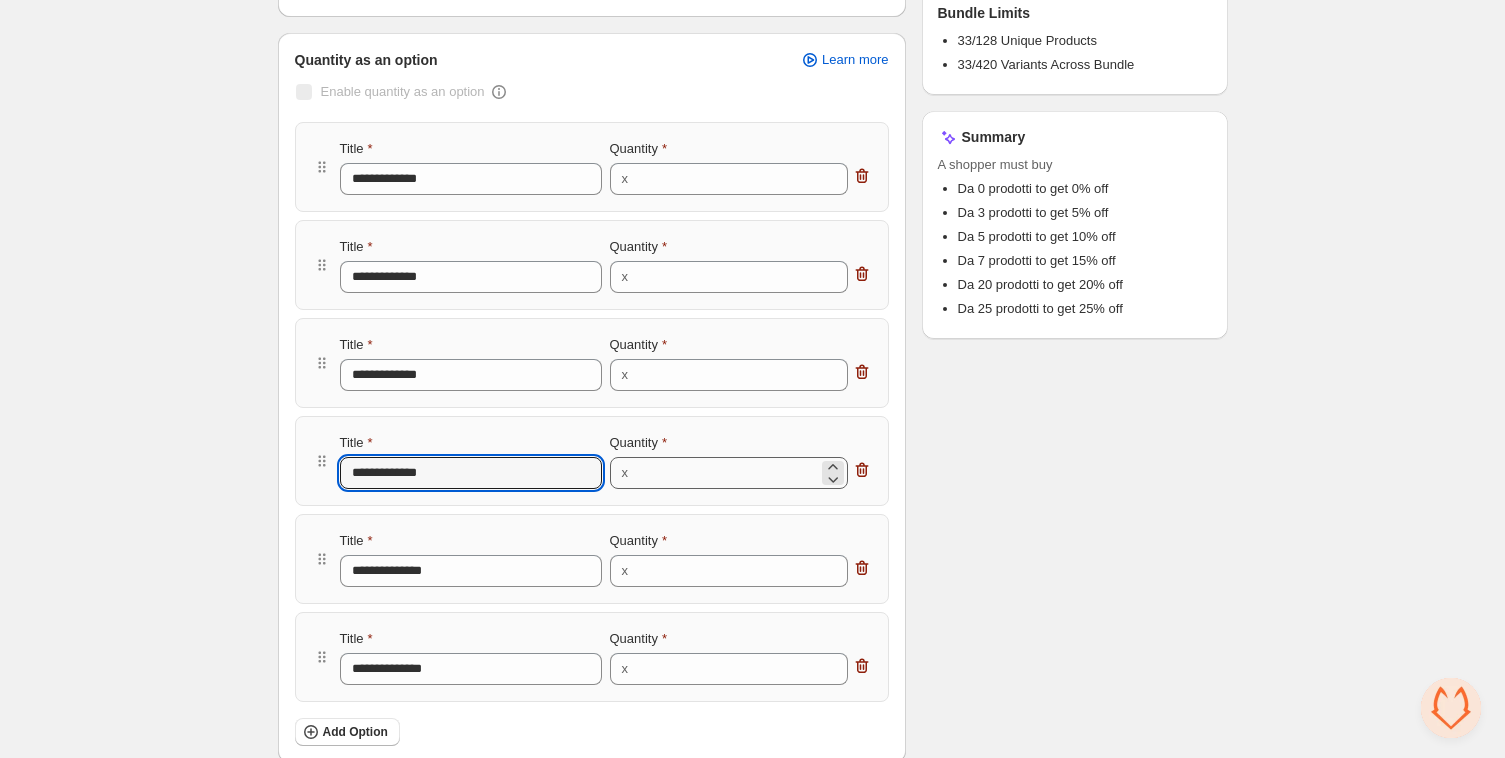 type on "**********" 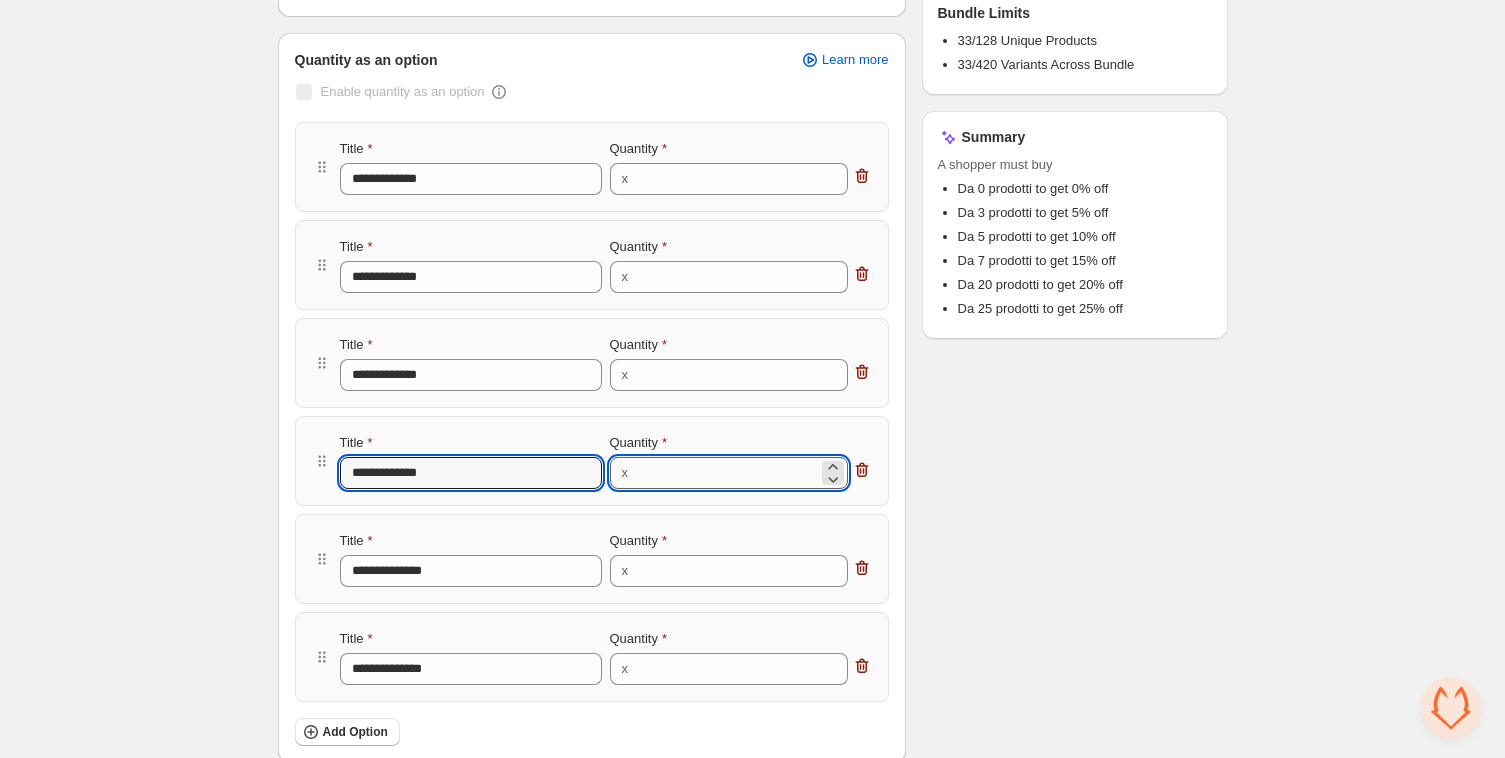 click on "**" at bounding box center (726, 473) 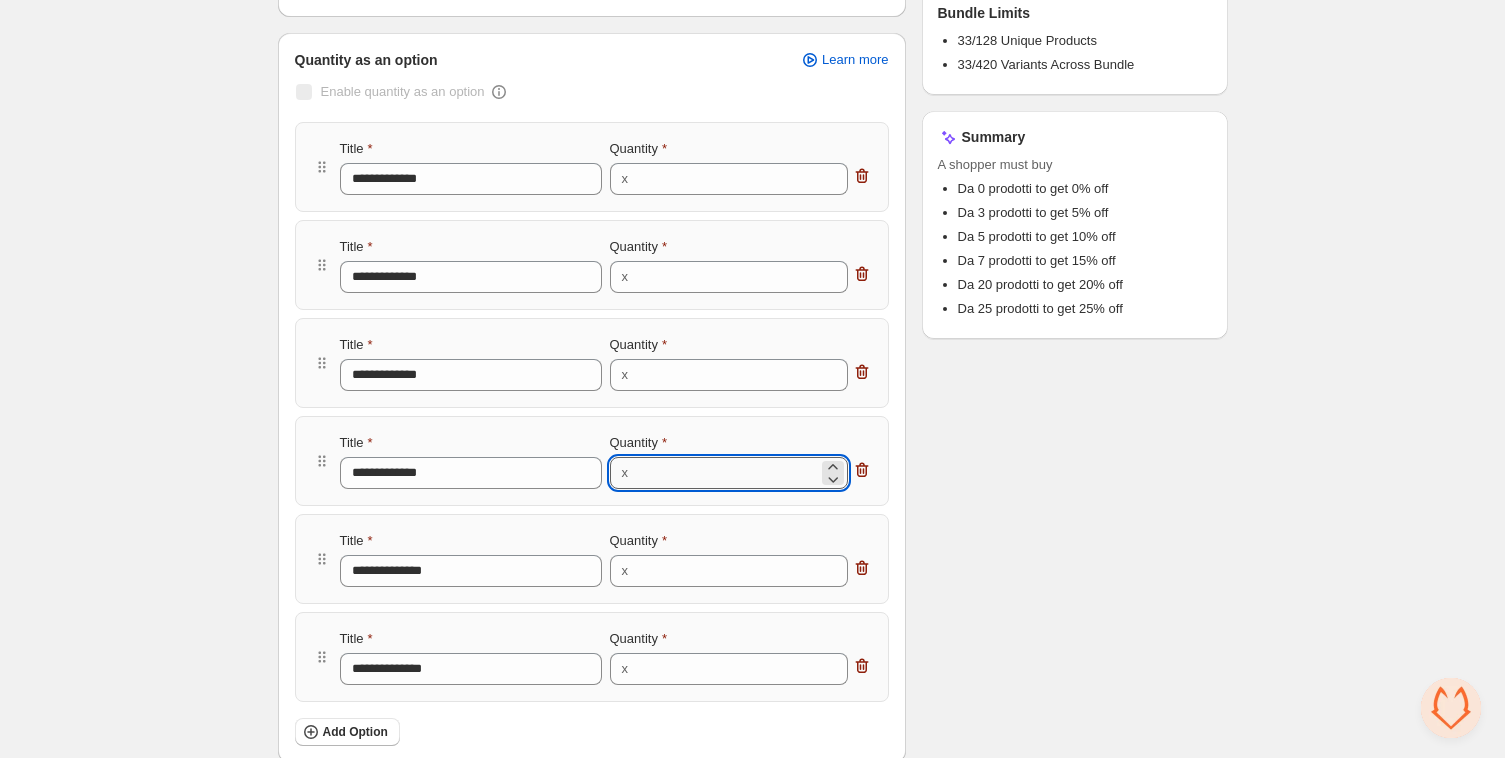type on "*" 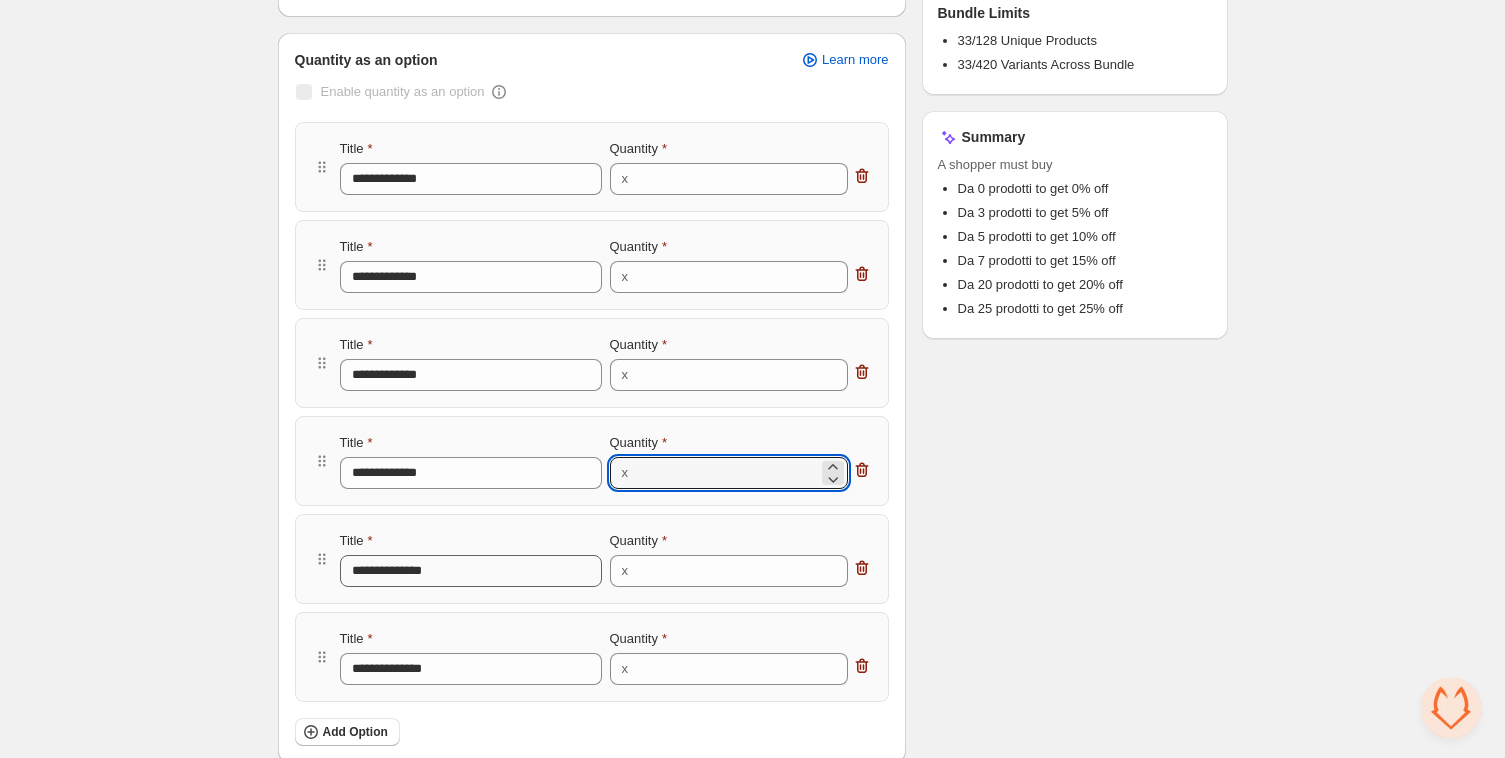 type on "*" 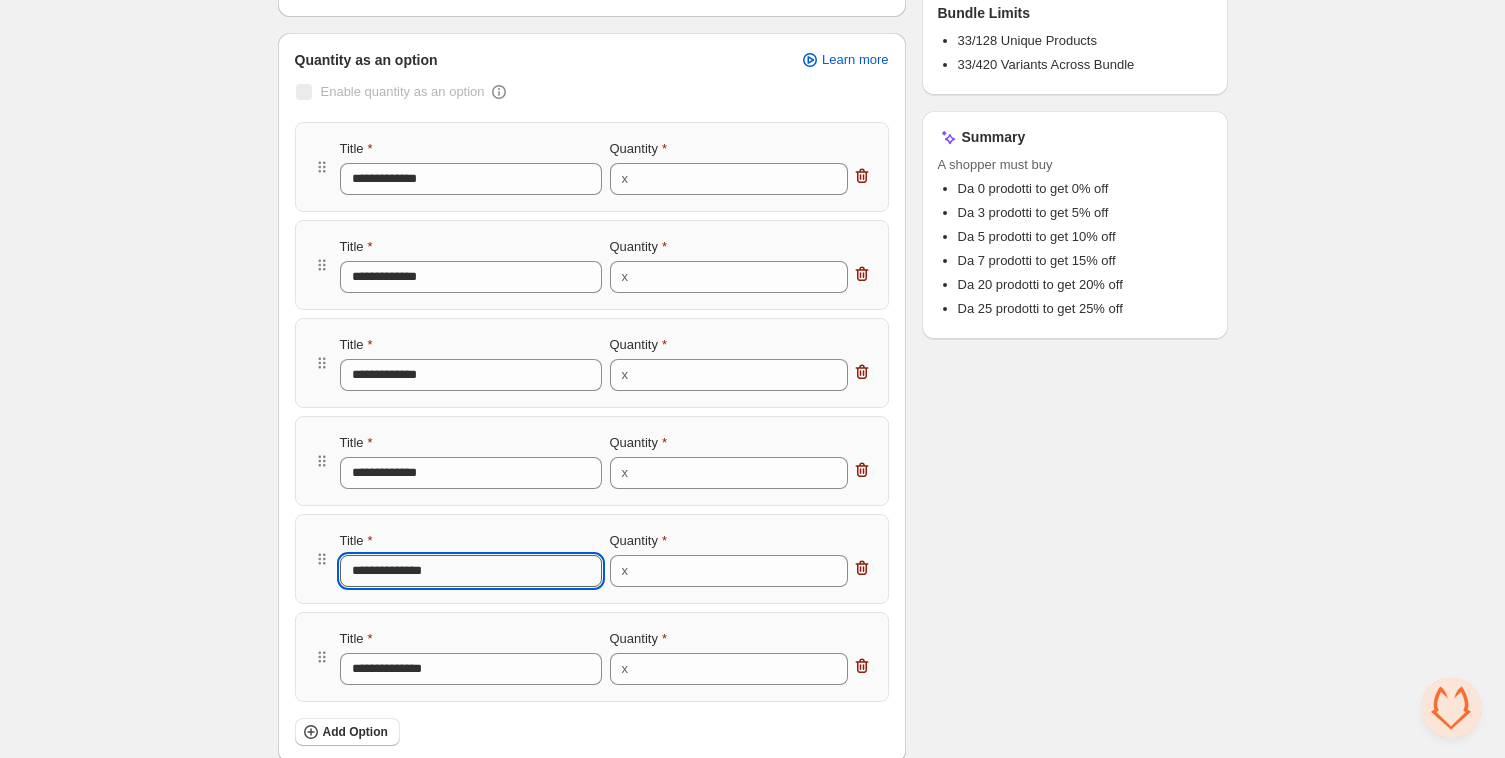 click on "**********" at bounding box center (471, 571) 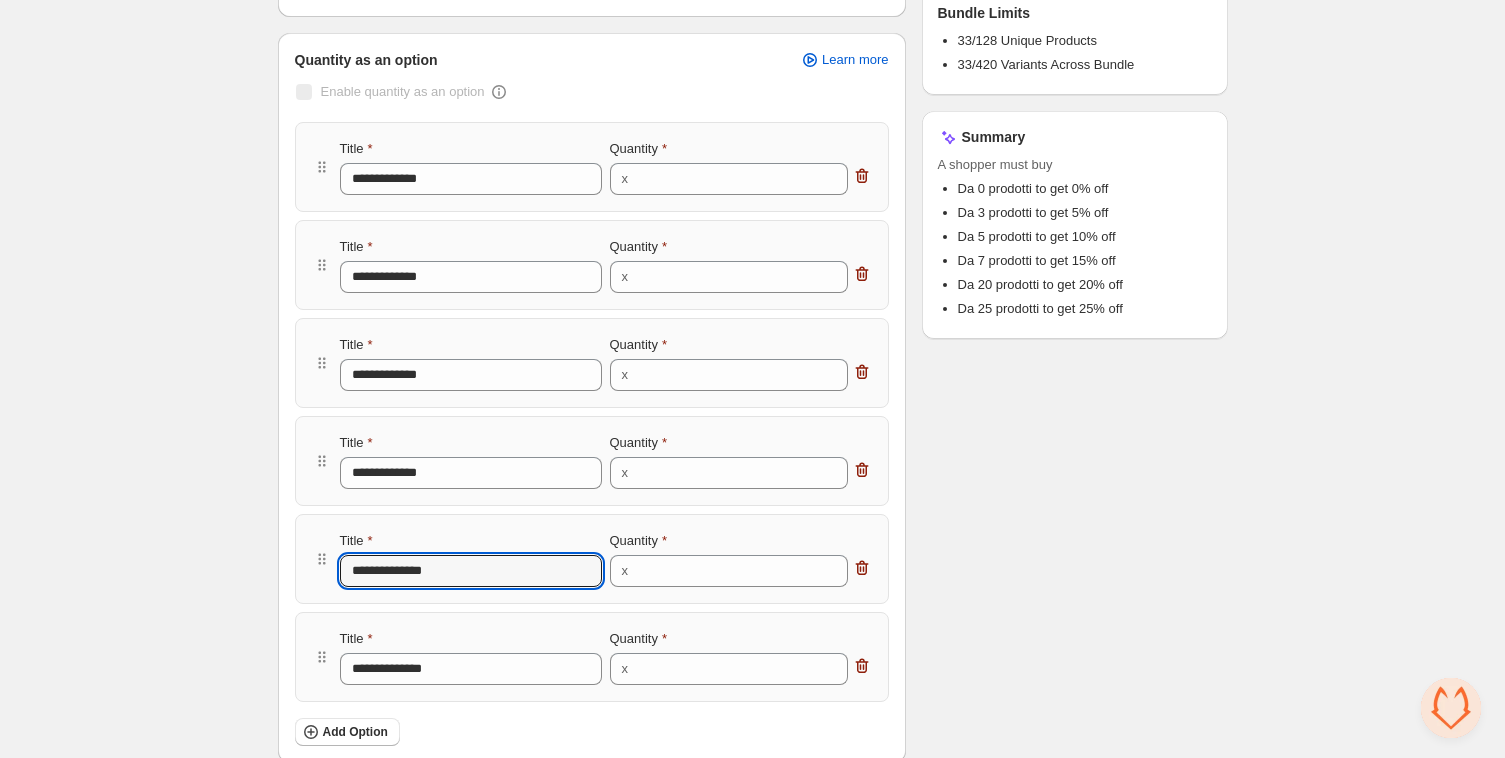 type on "**********" 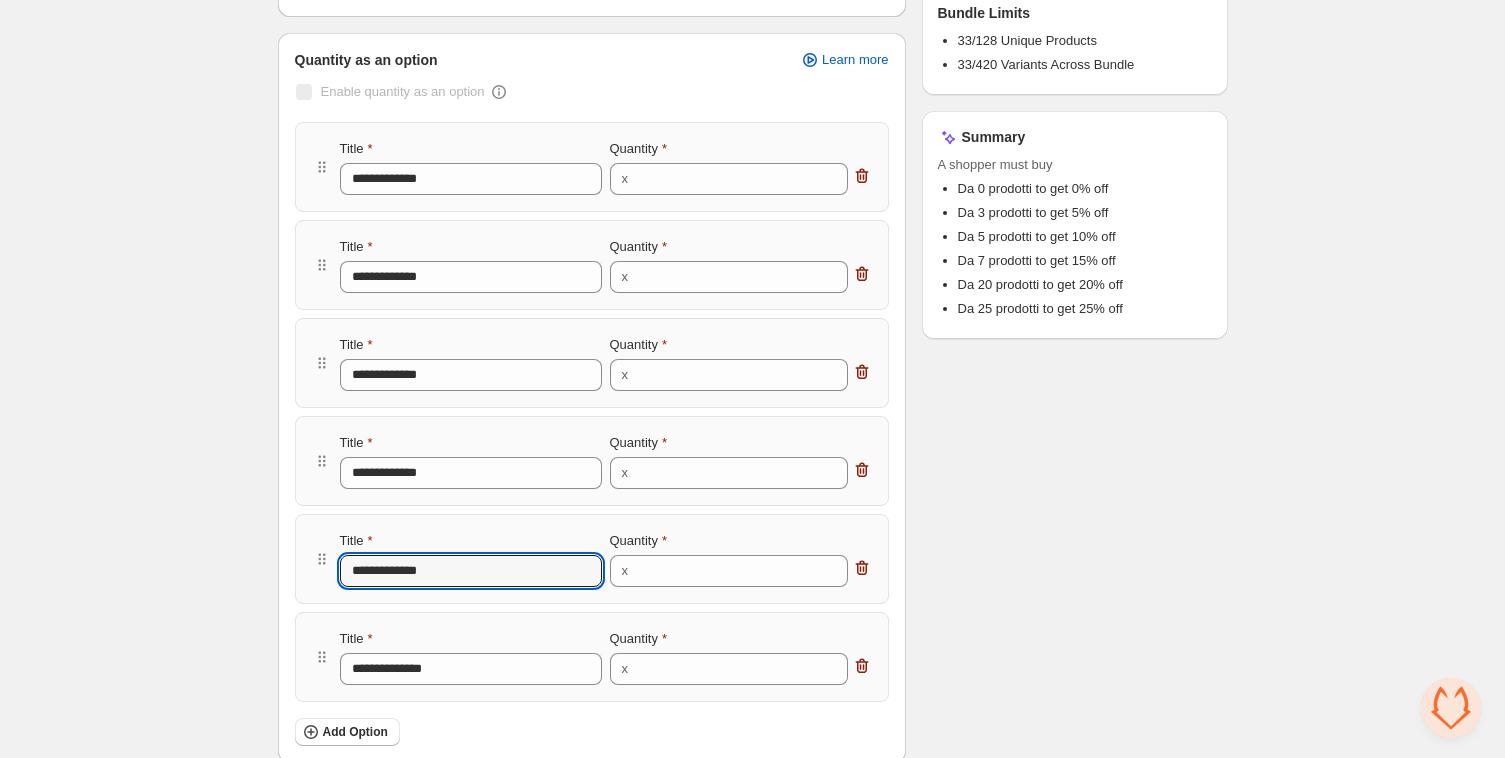 type on "**********" 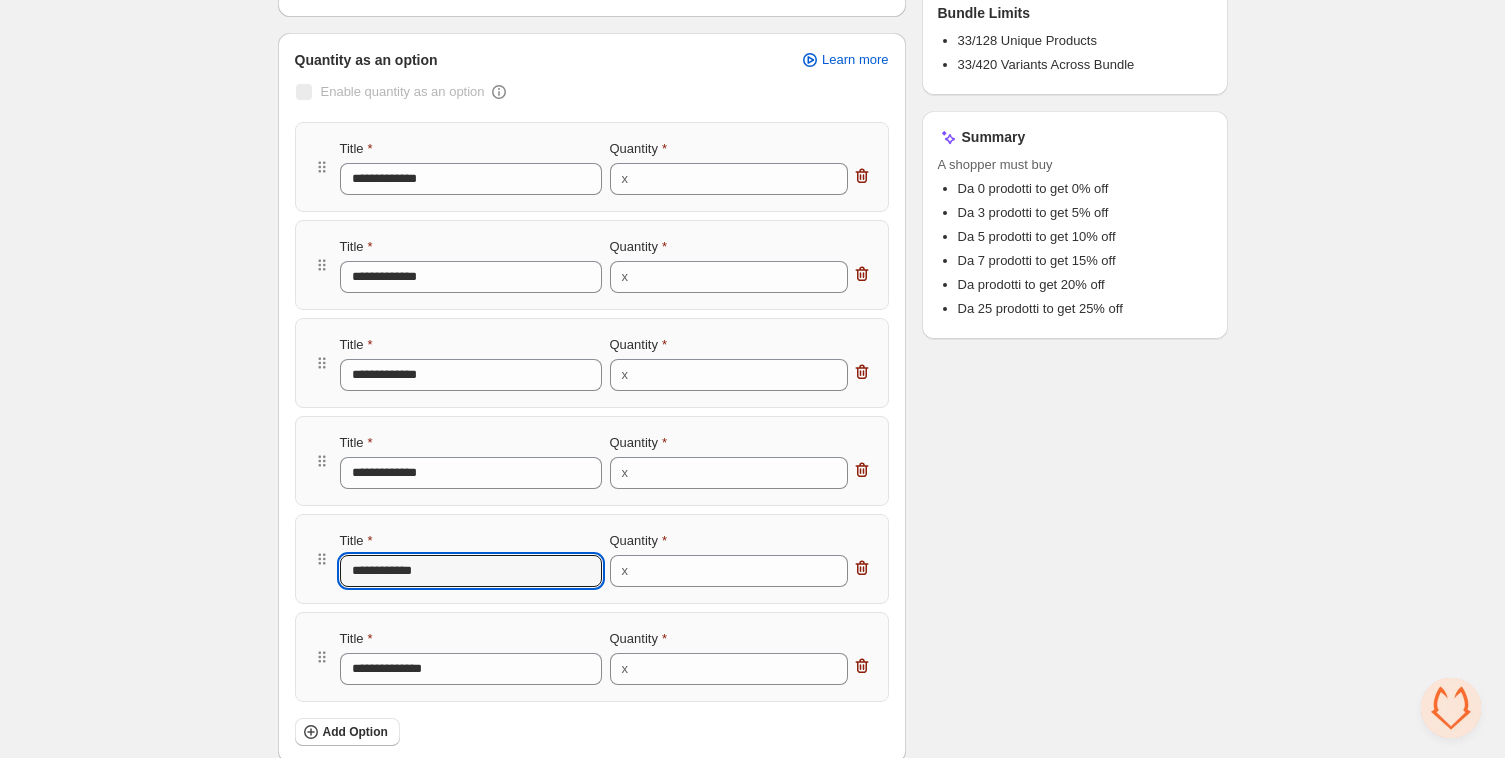 type on "**********" 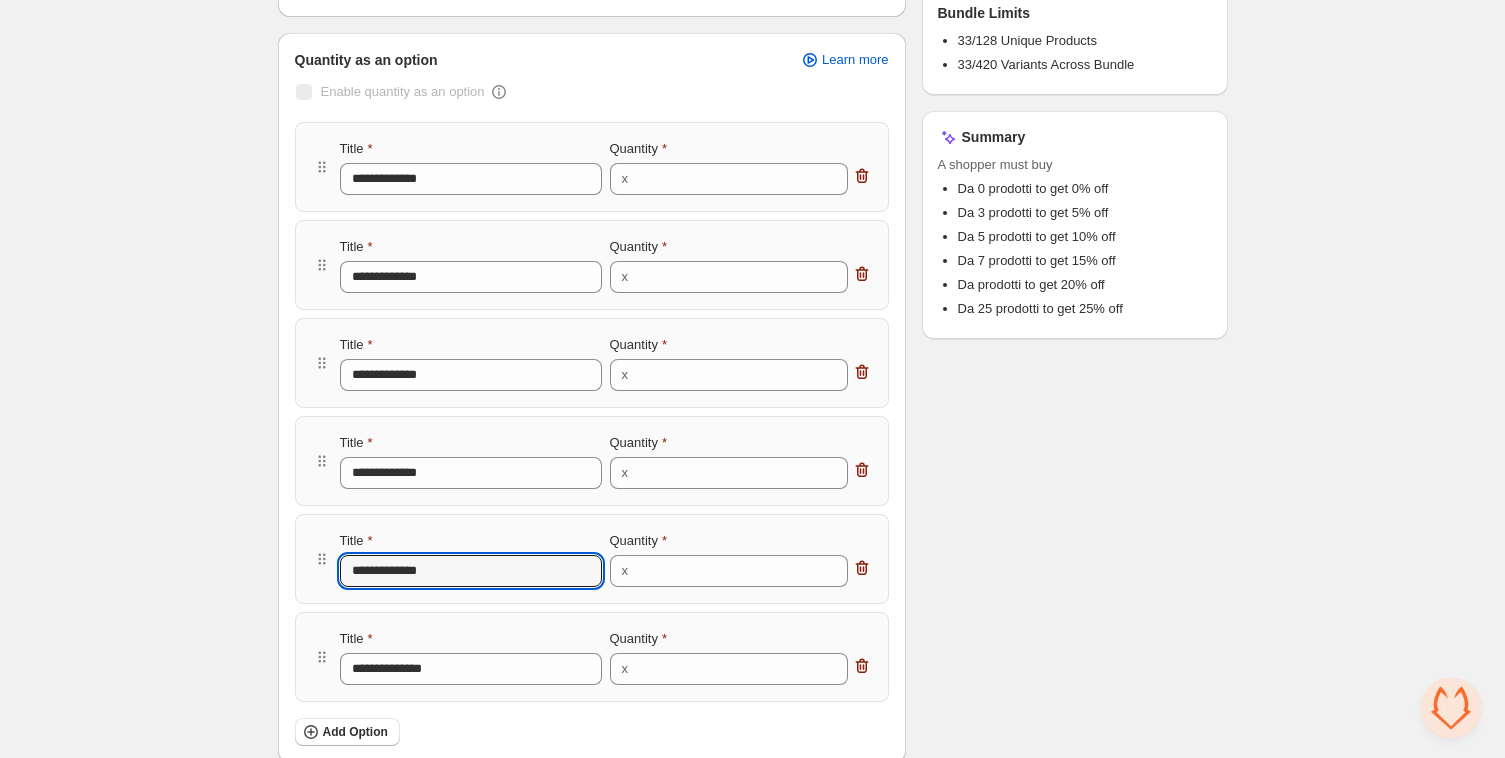 type on "**********" 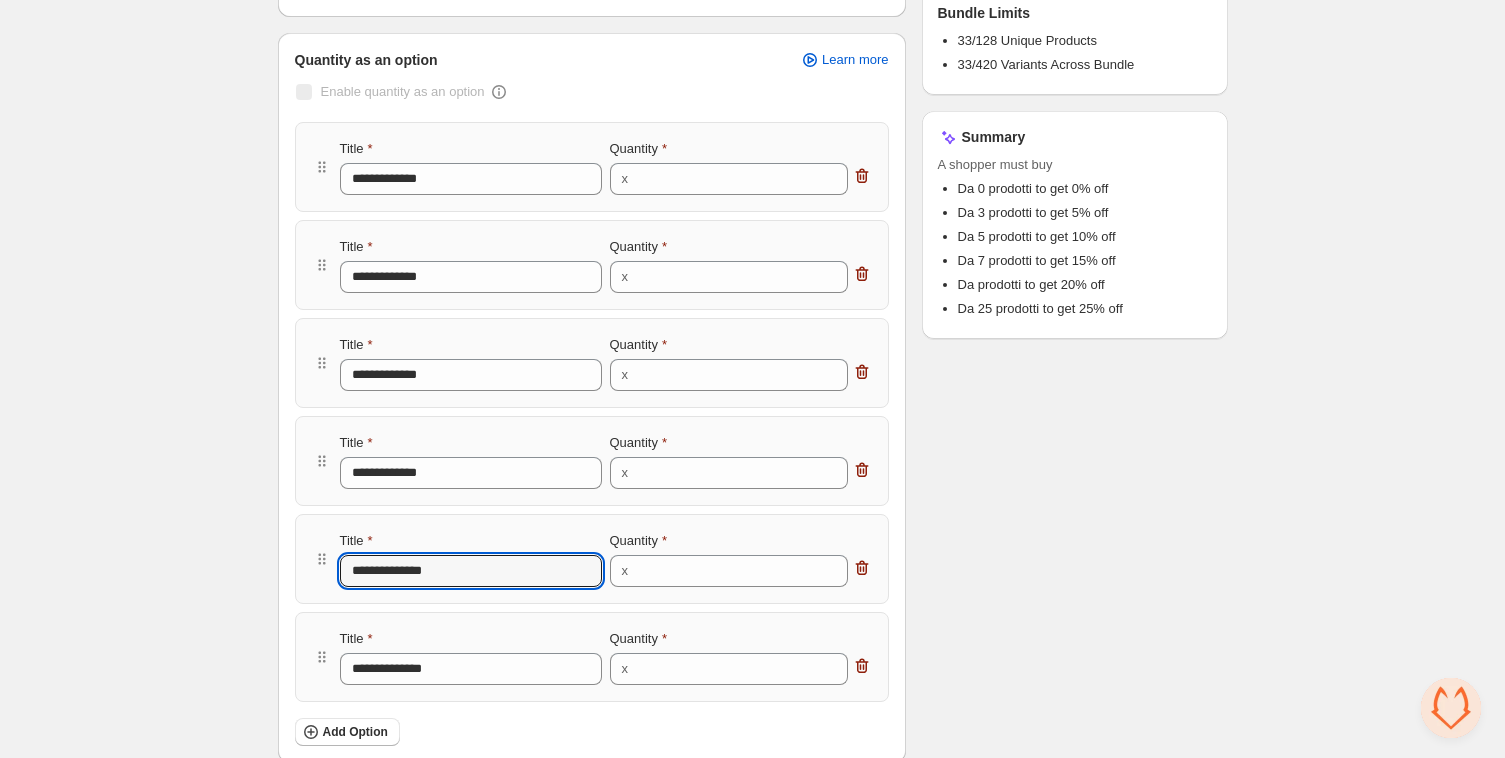 type on "**********" 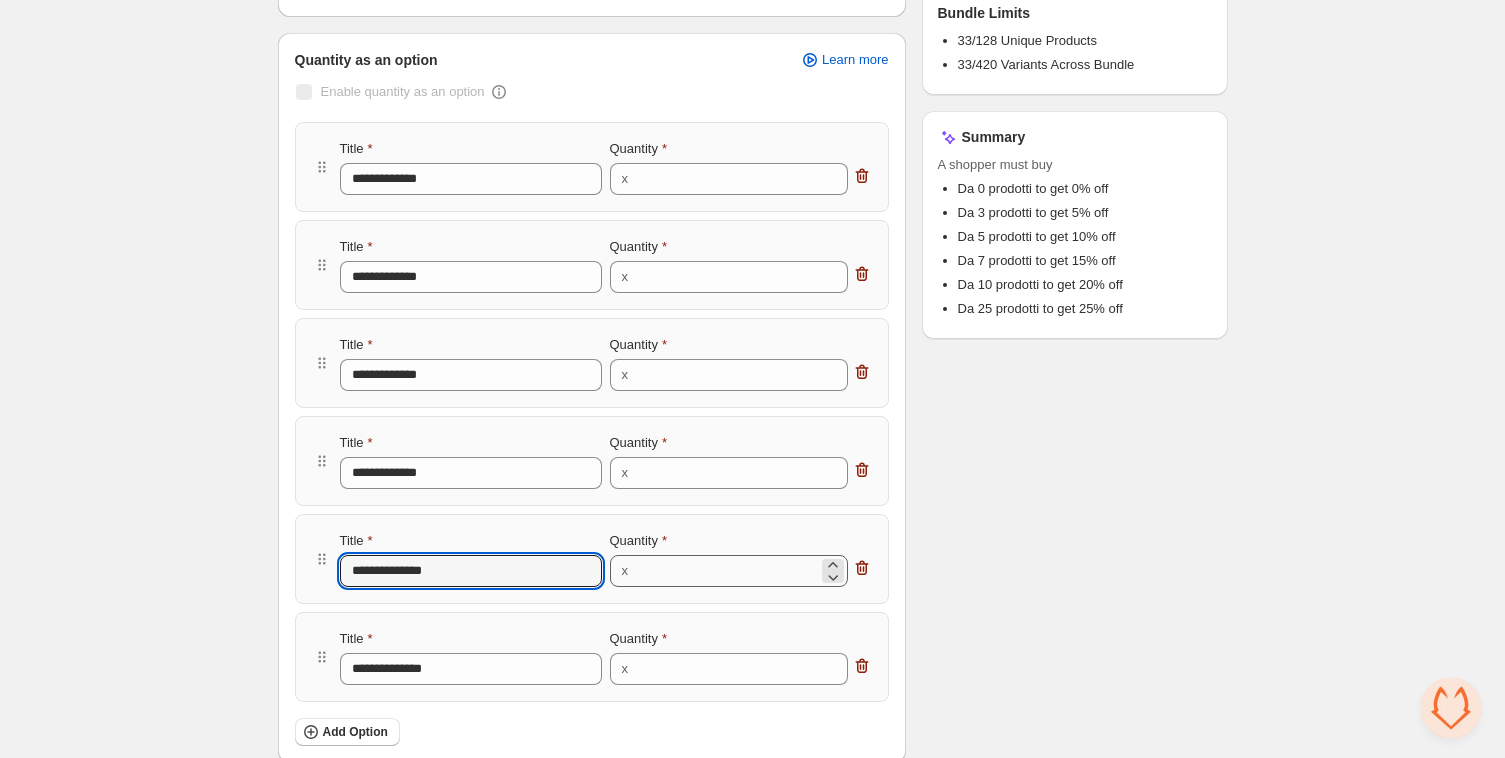 type on "**********" 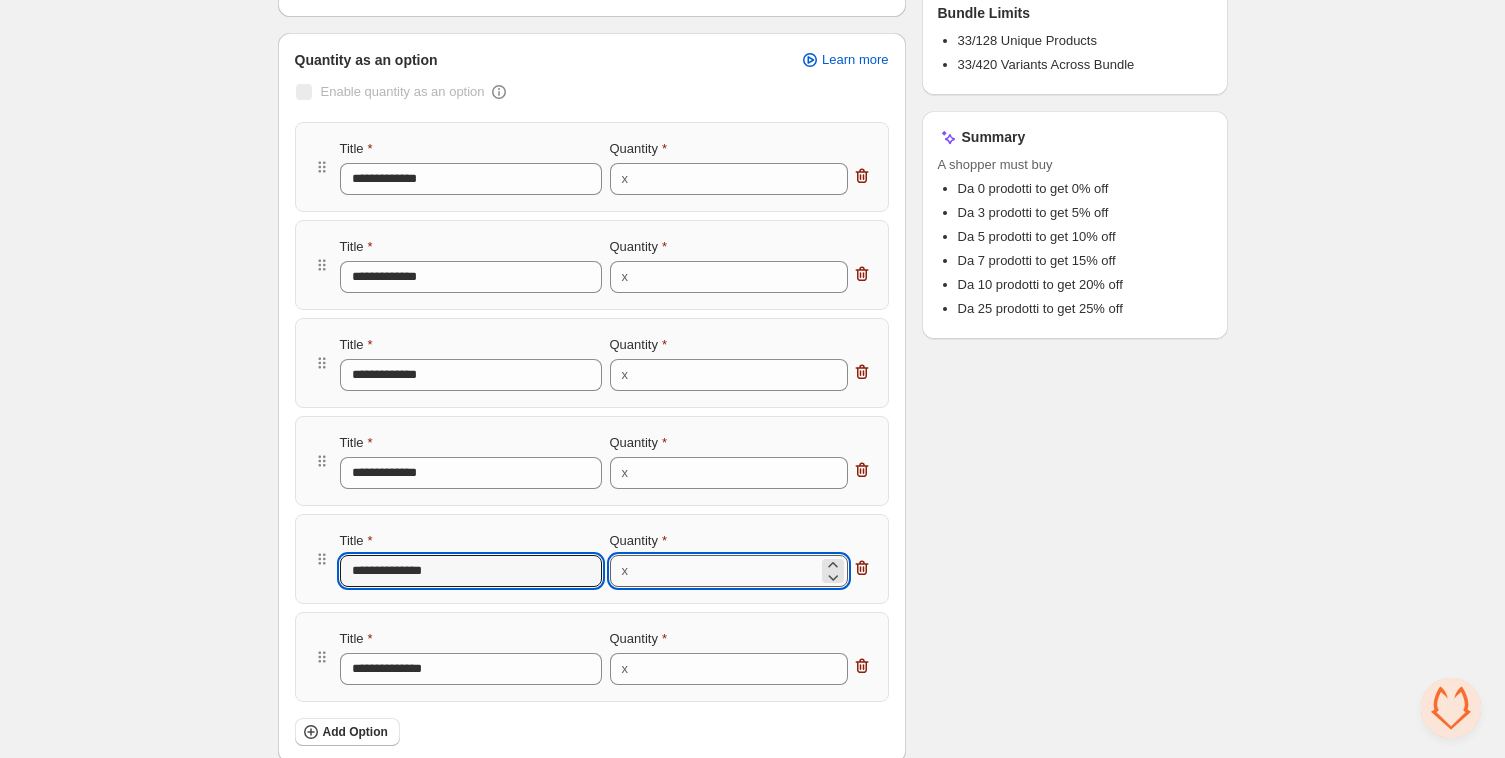 click on "**" at bounding box center [726, 571] 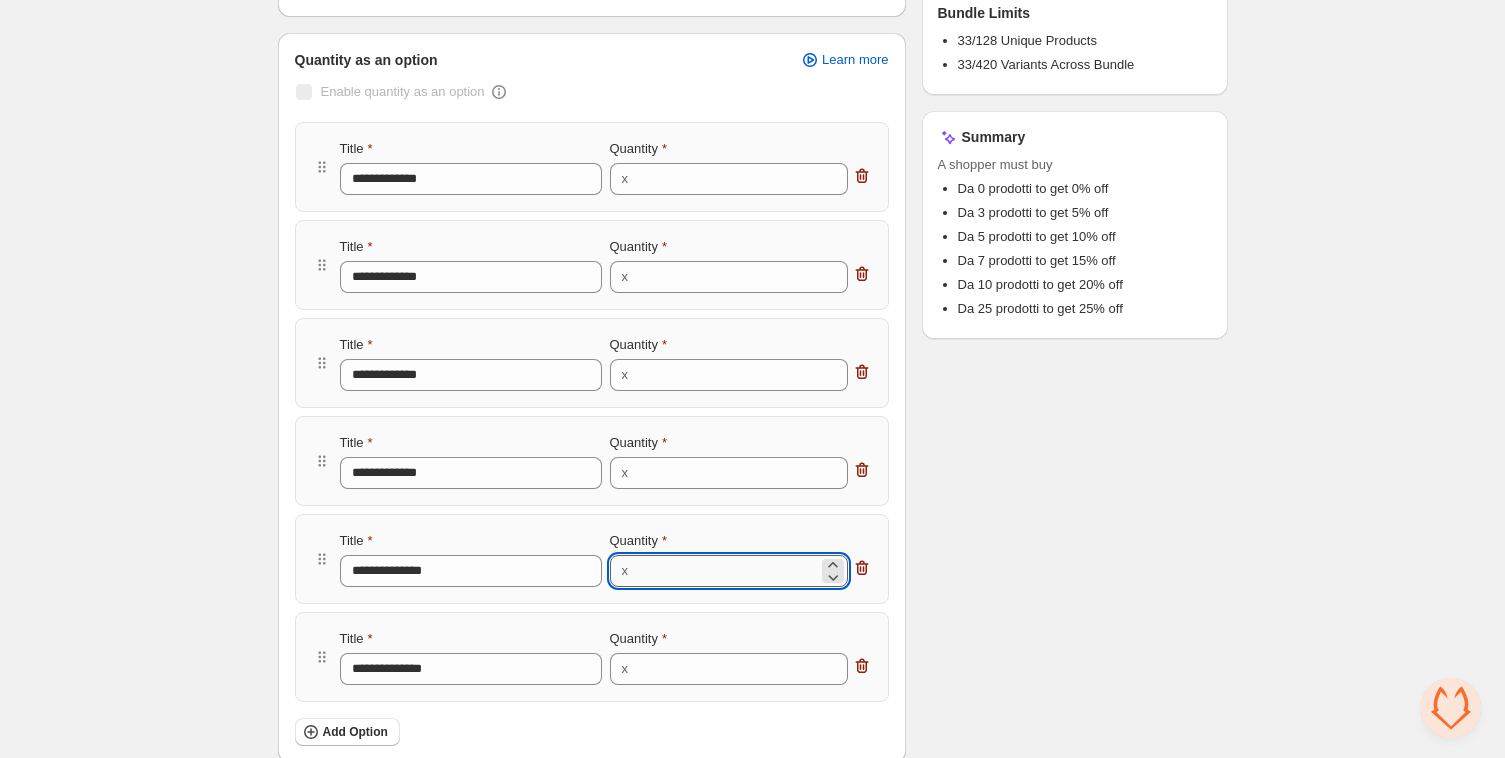 type on "*" 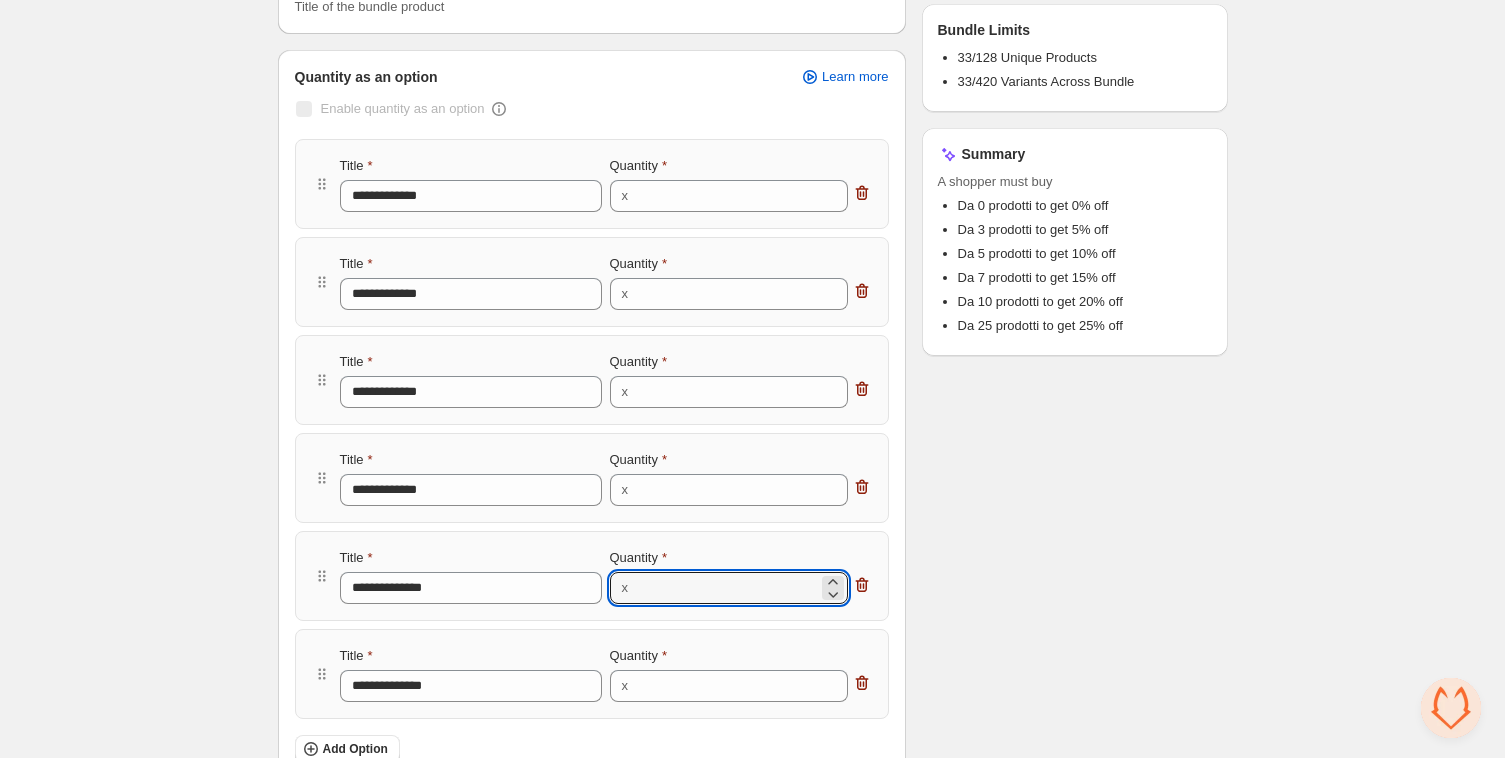 scroll, scrollTop: 283, scrollLeft: 0, axis: vertical 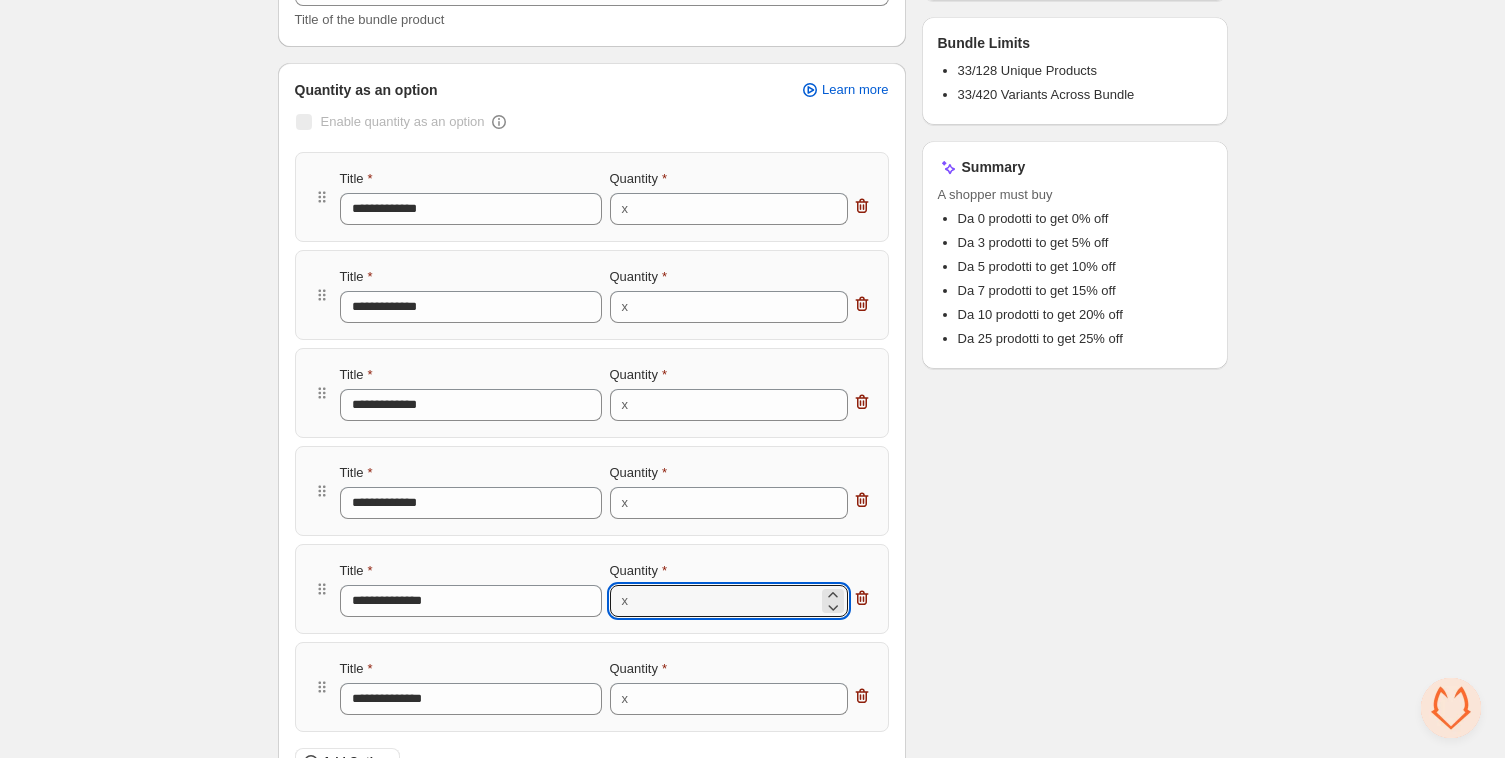 type on "**" 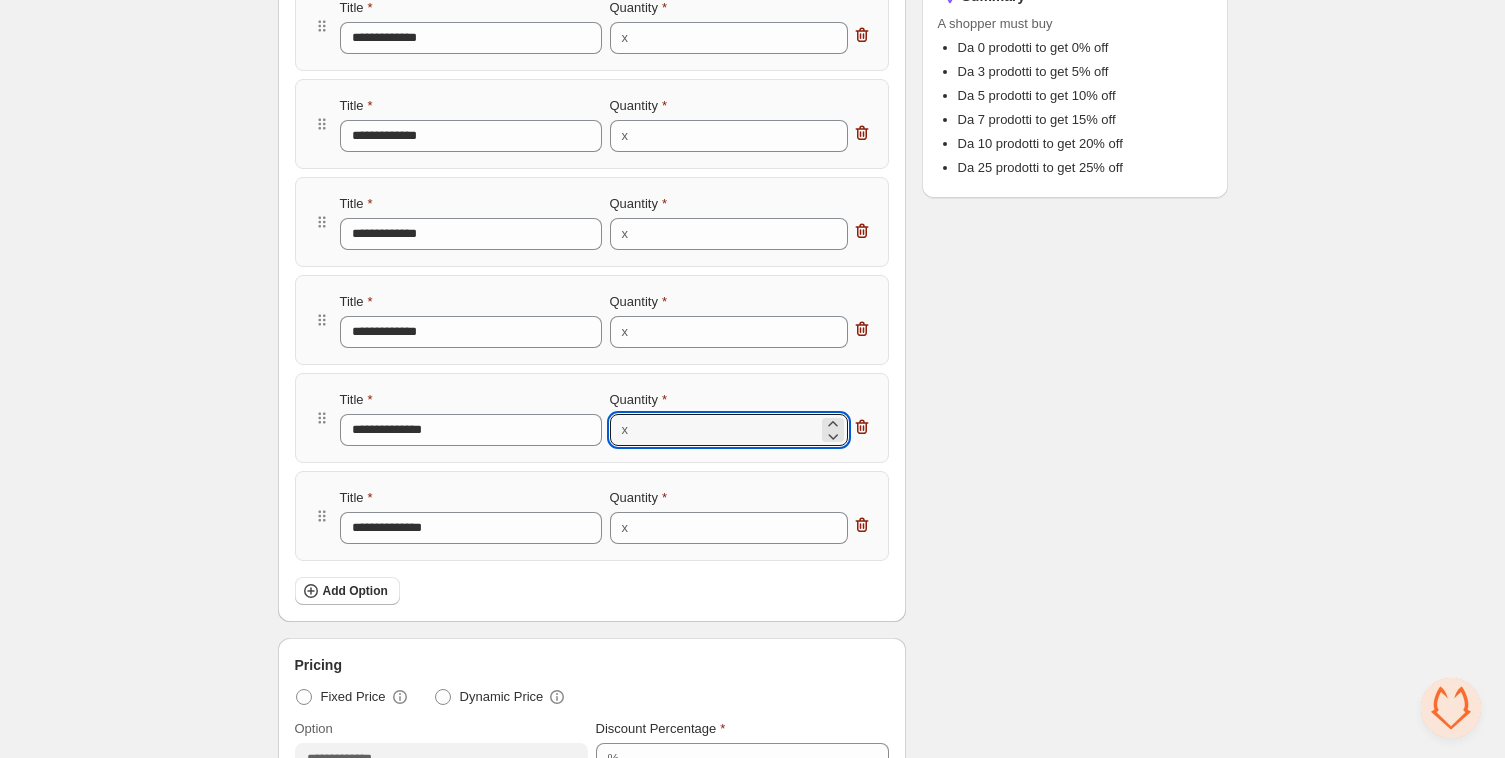 scroll, scrollTop: 490, scrollLeft: 0, axis: vertical 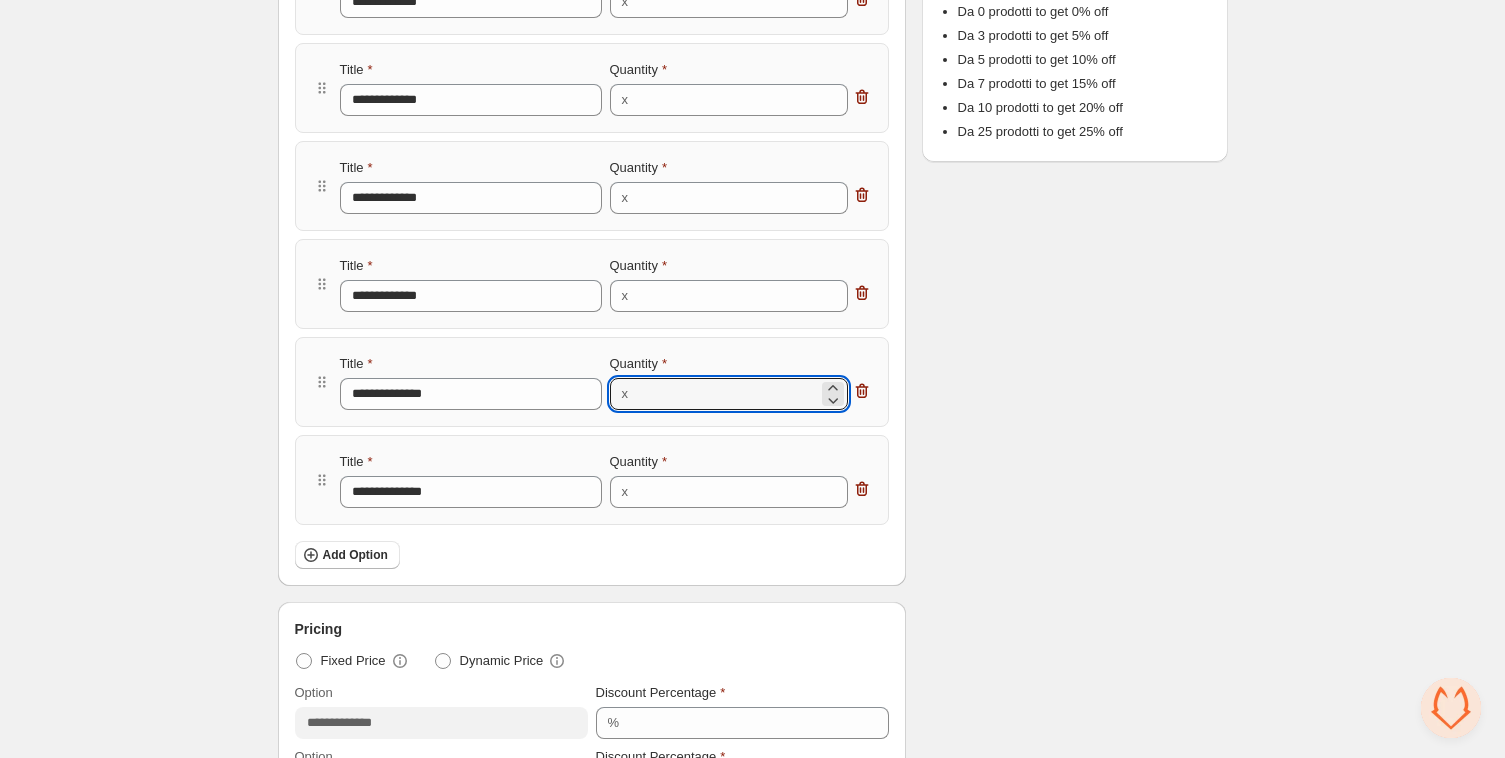 click on "**********" at bounding box center (753, 2211) 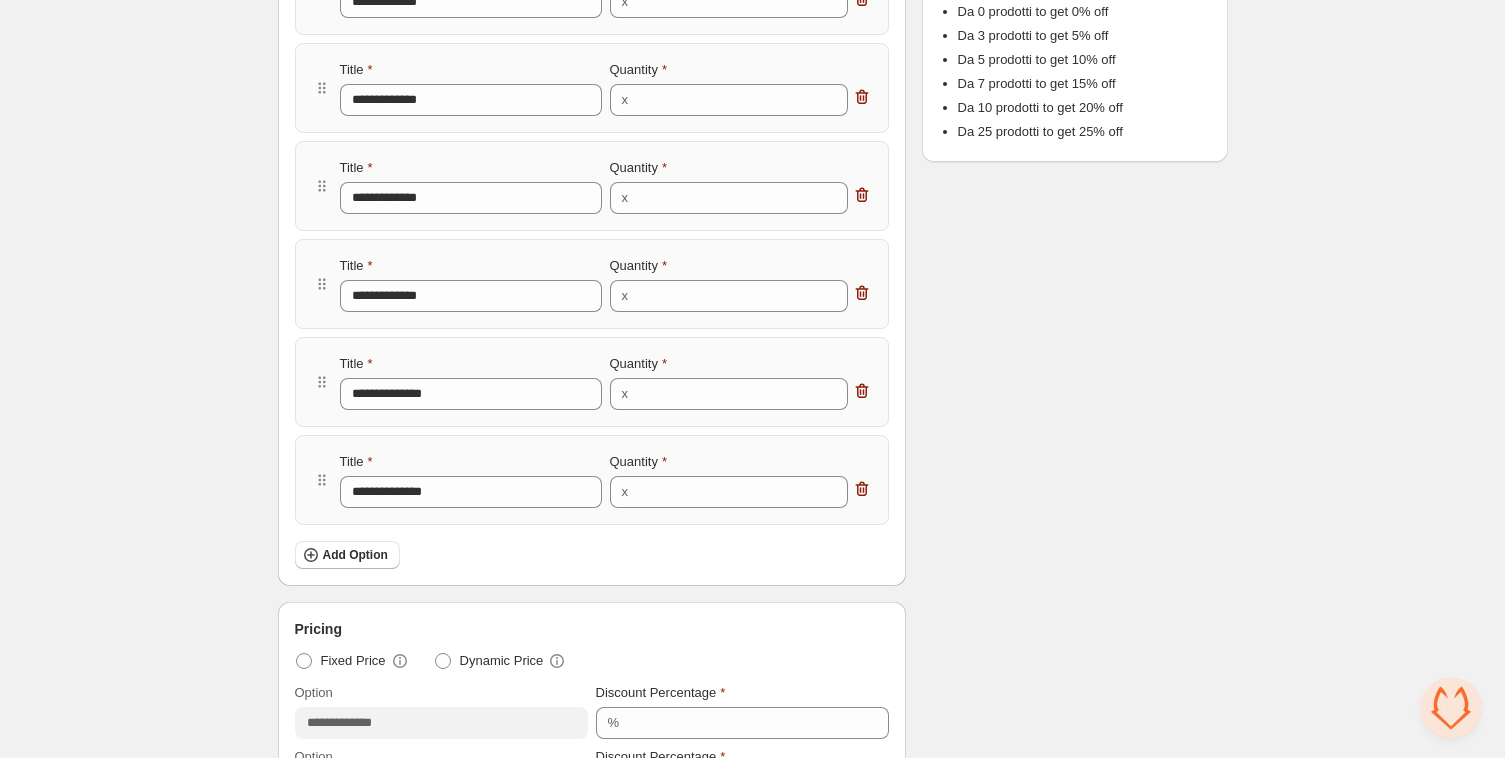 scroll, scrollTop: 533, scrollLeft: 0, axis: vertical 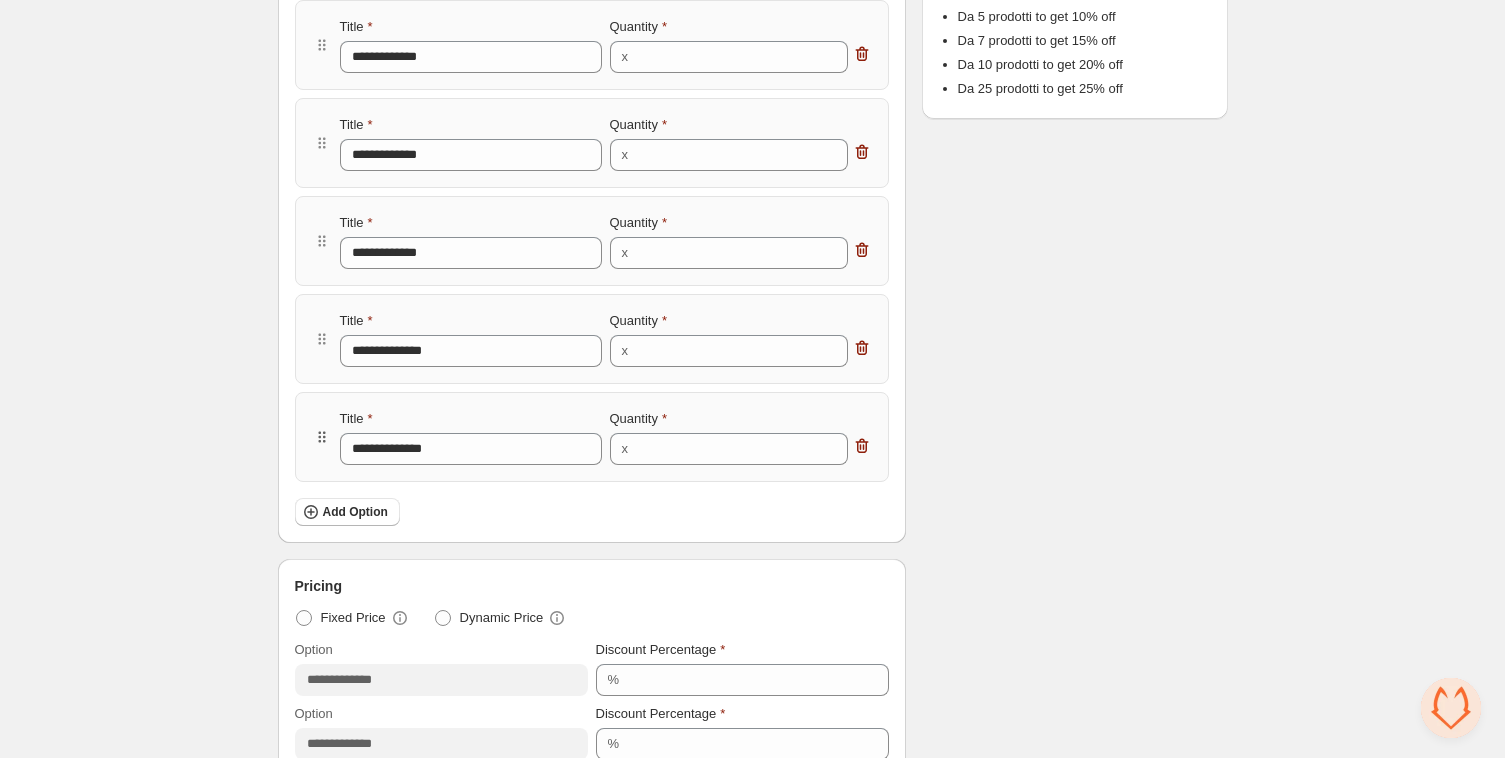 click 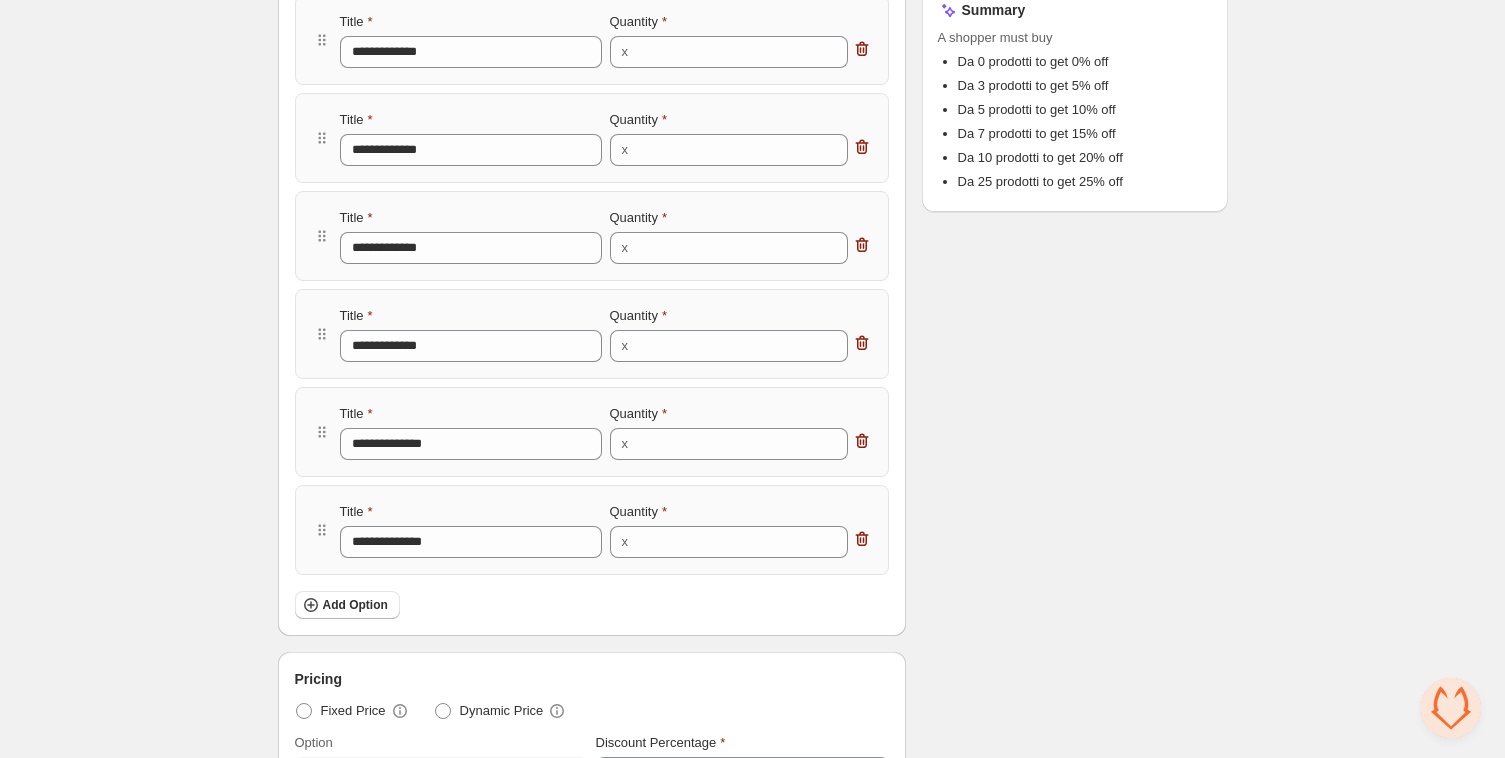 scroll, scrollTop: 444, scrollLeft: 0, axis: vertical 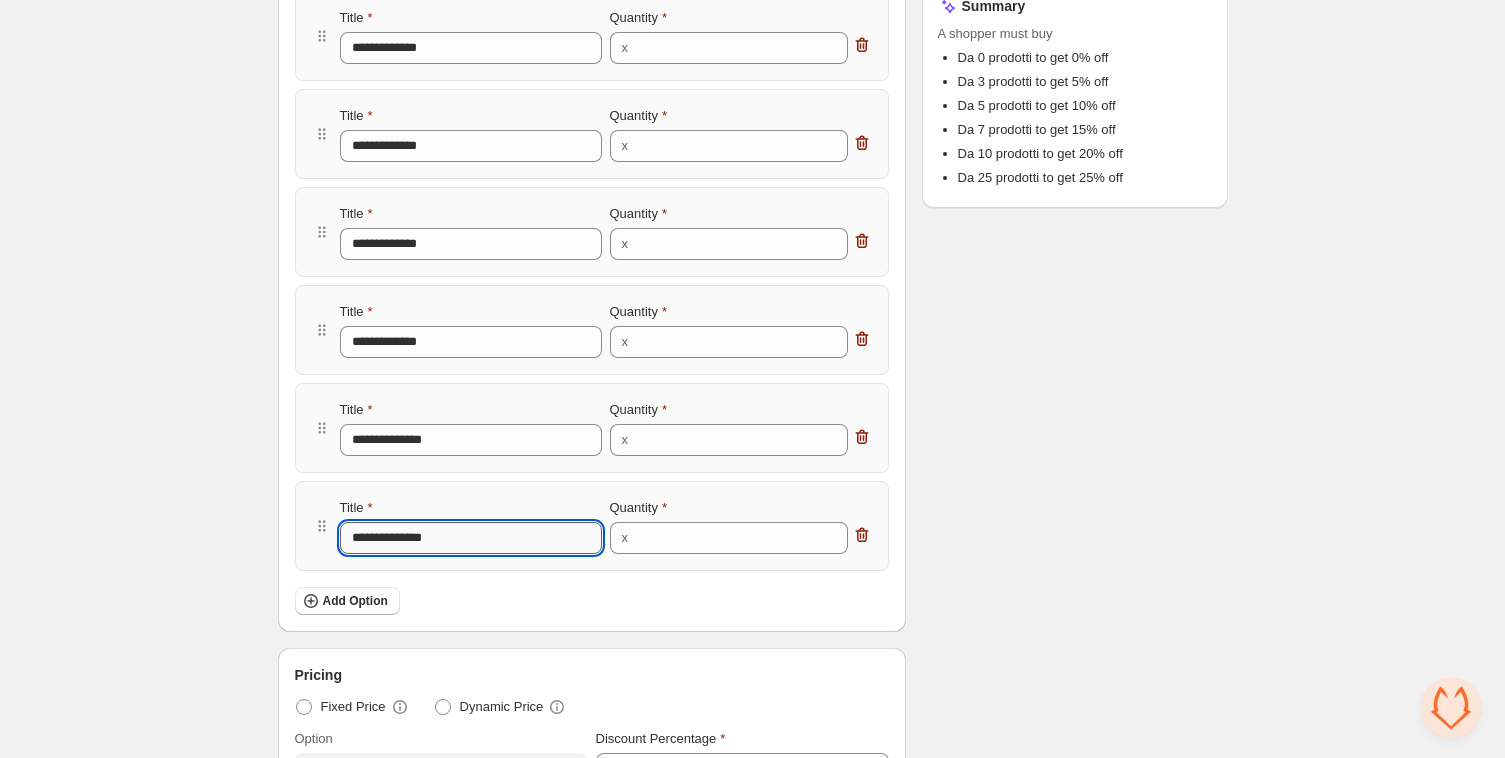click on "**********" at bounding box center [471, 538] 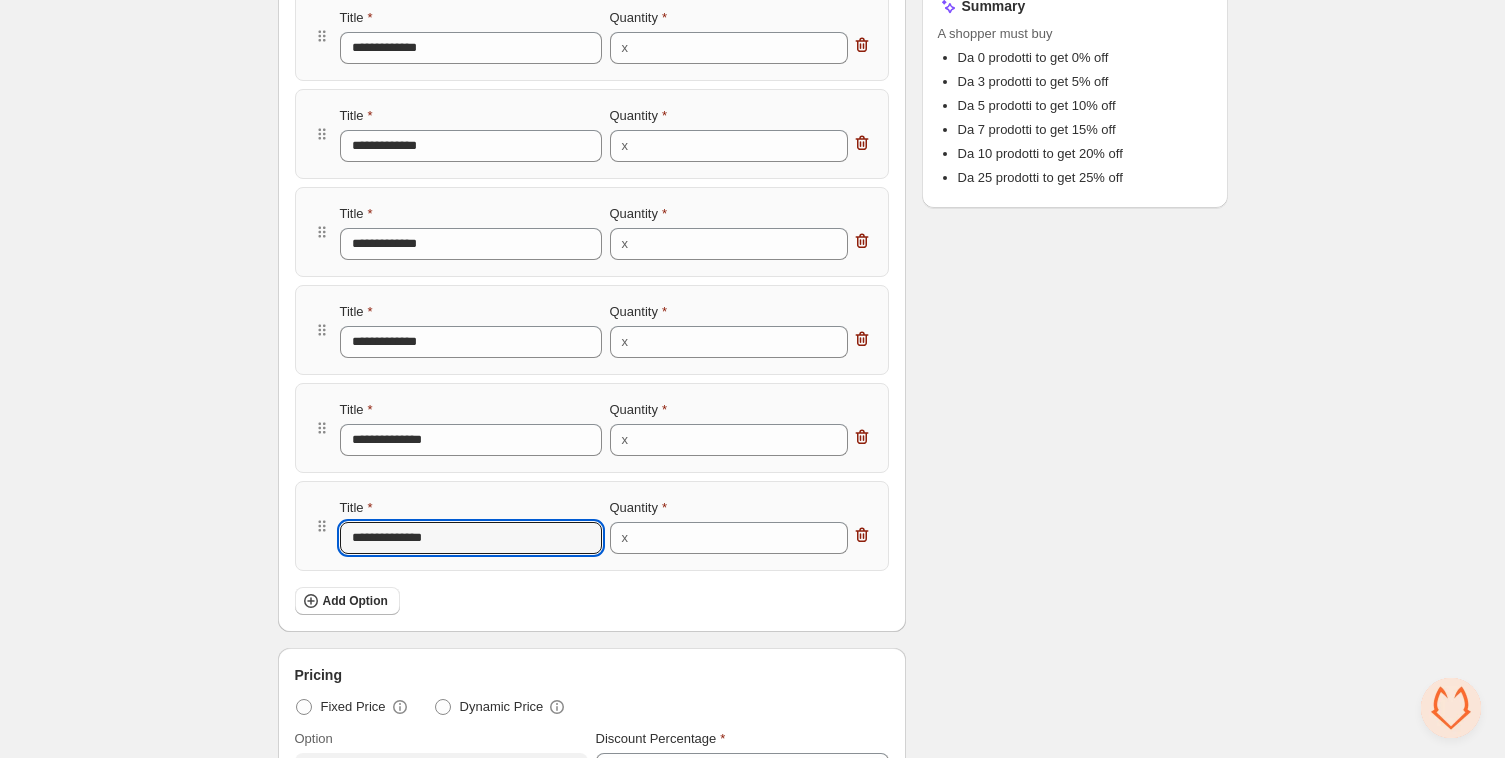 type on "**********" 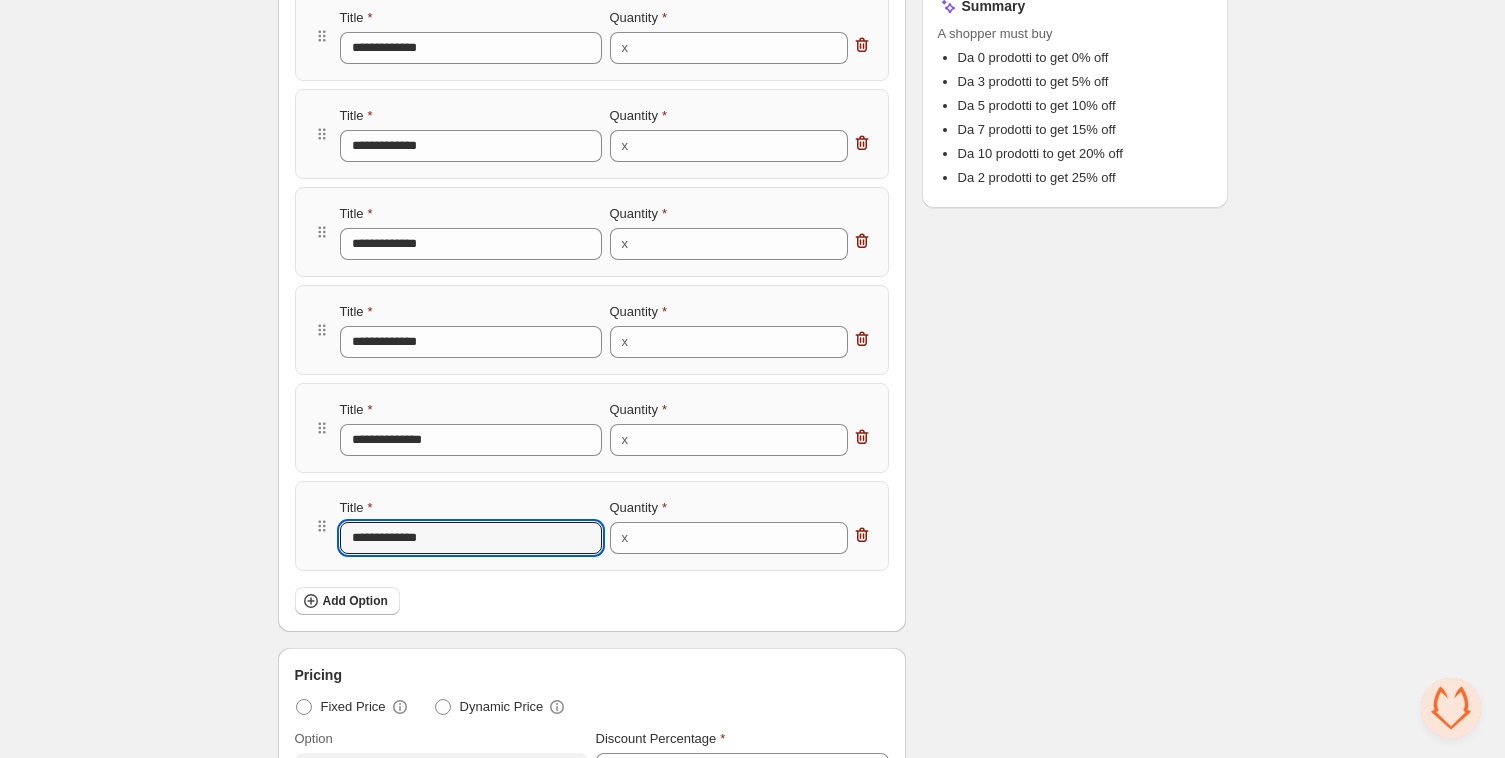 type on "**********" 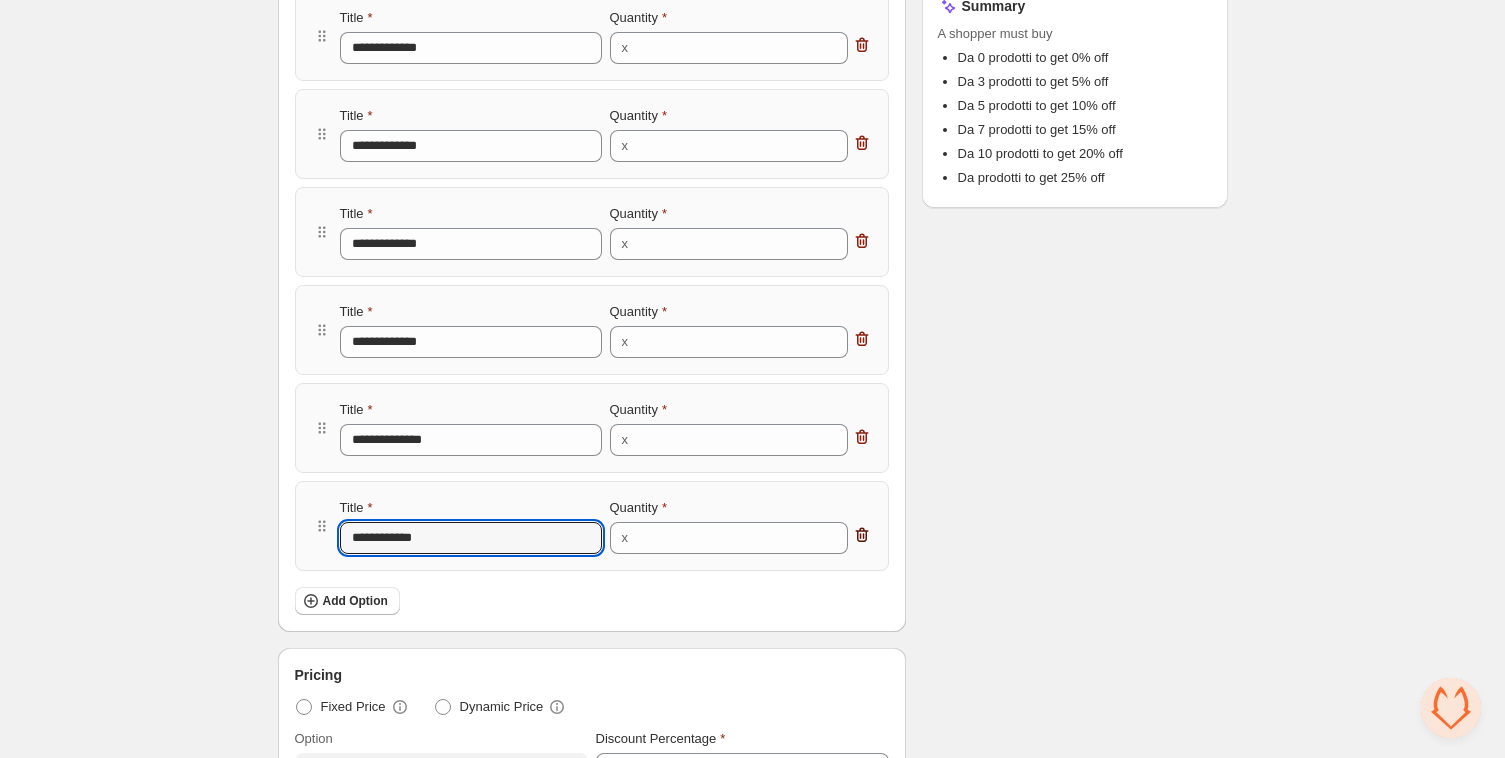 type on "**********" 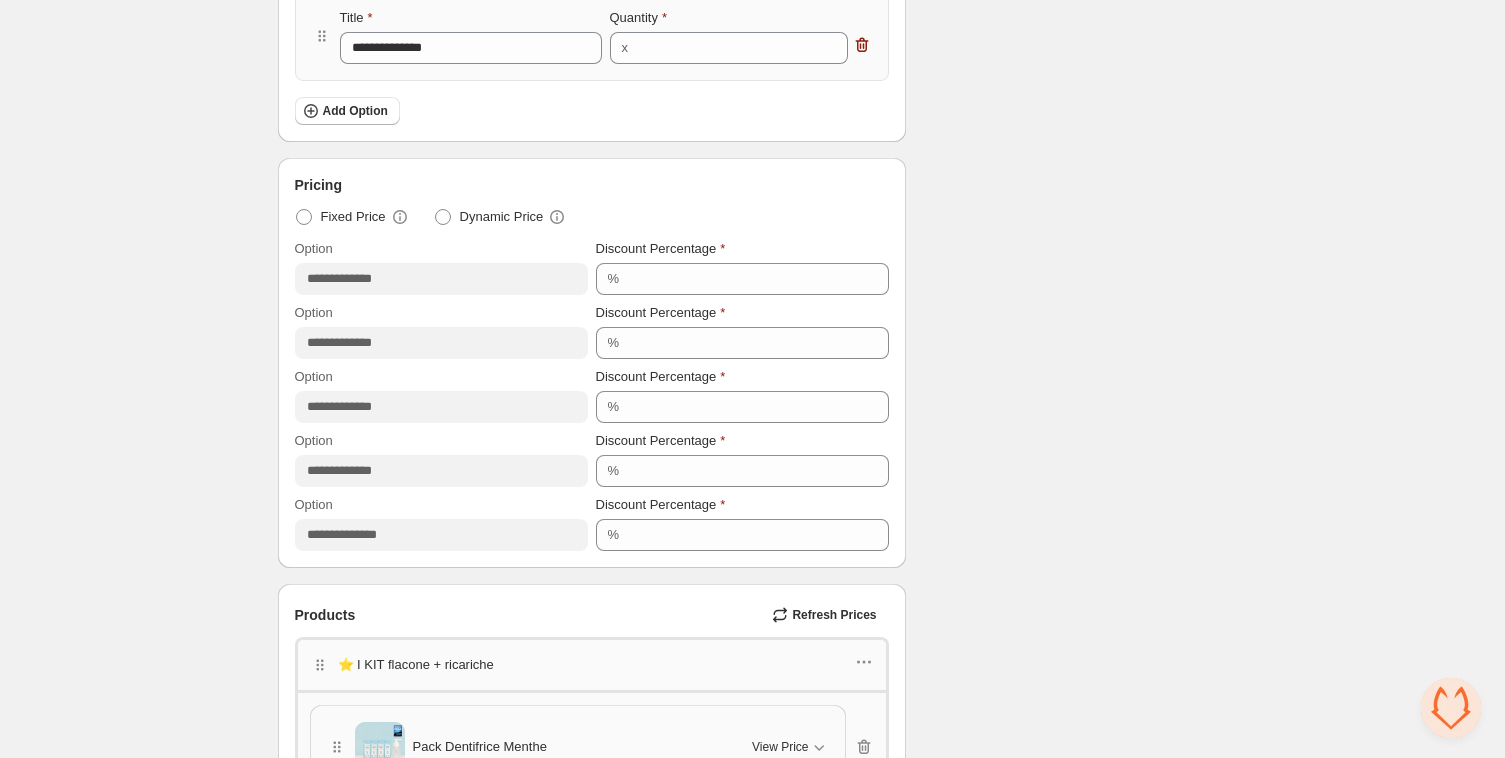scroll, scrollTop: 840, scrollLeft: 0, axis: vertical 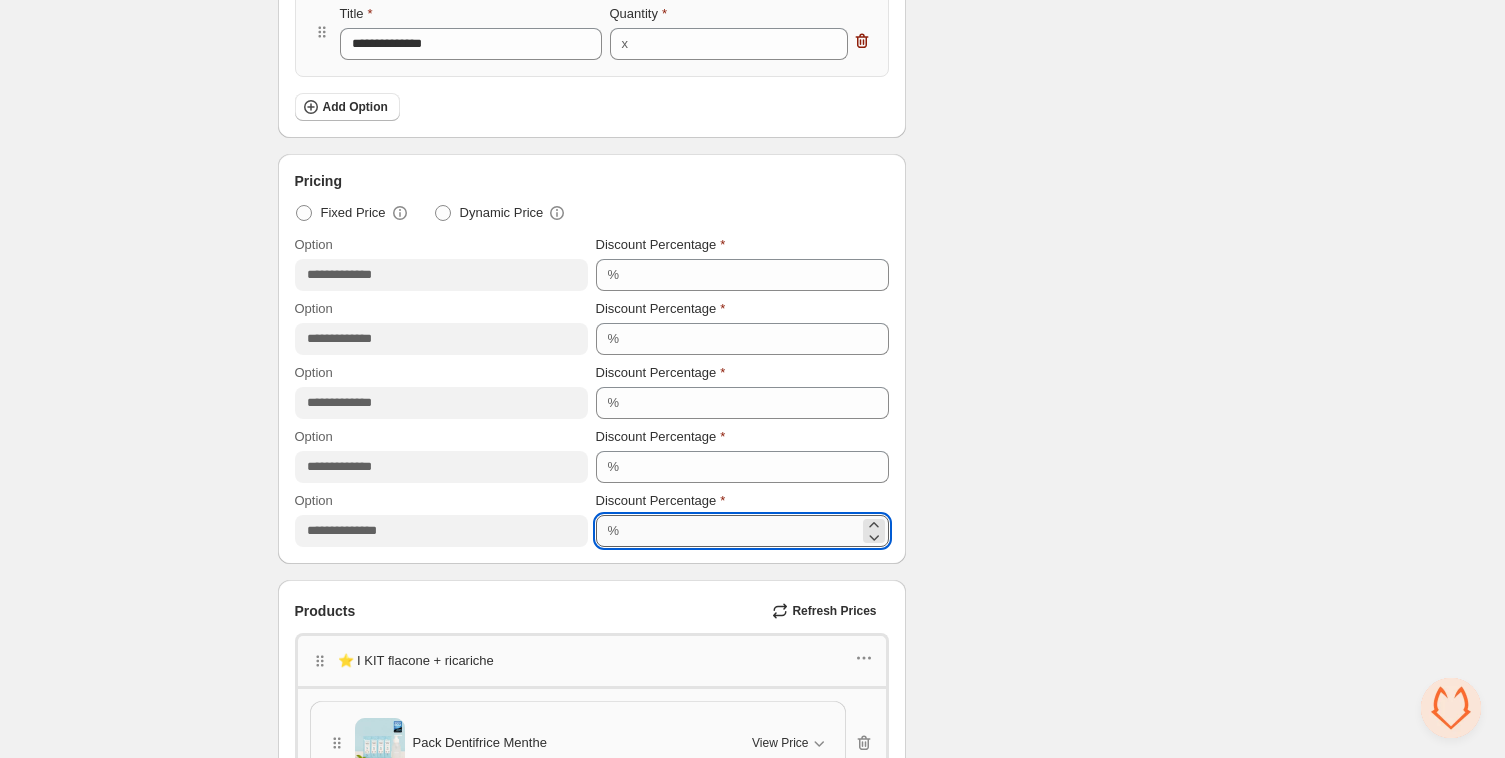 click on "**" at bounding box center [741, 531] 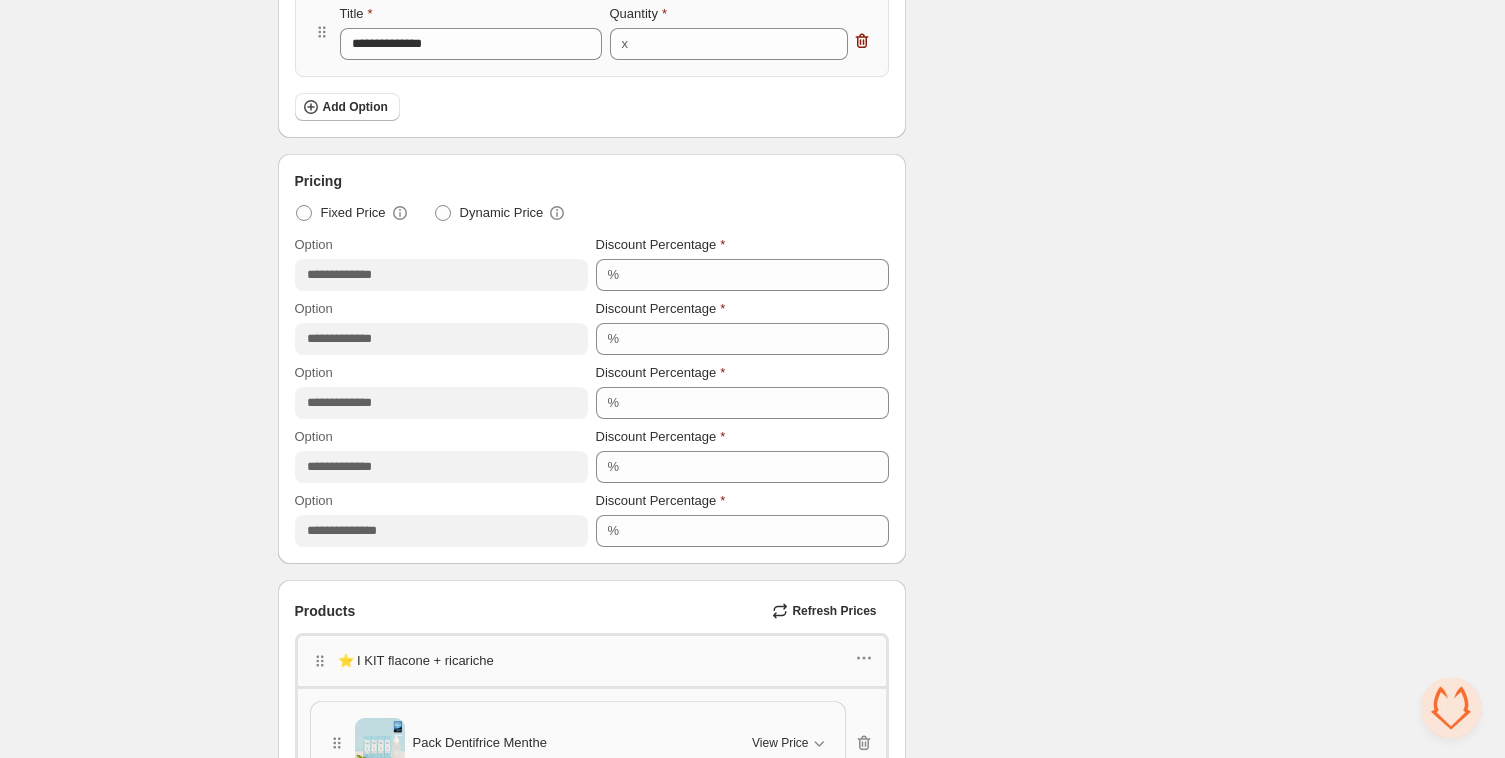 click on "**********" at bounding box center [592, 359] 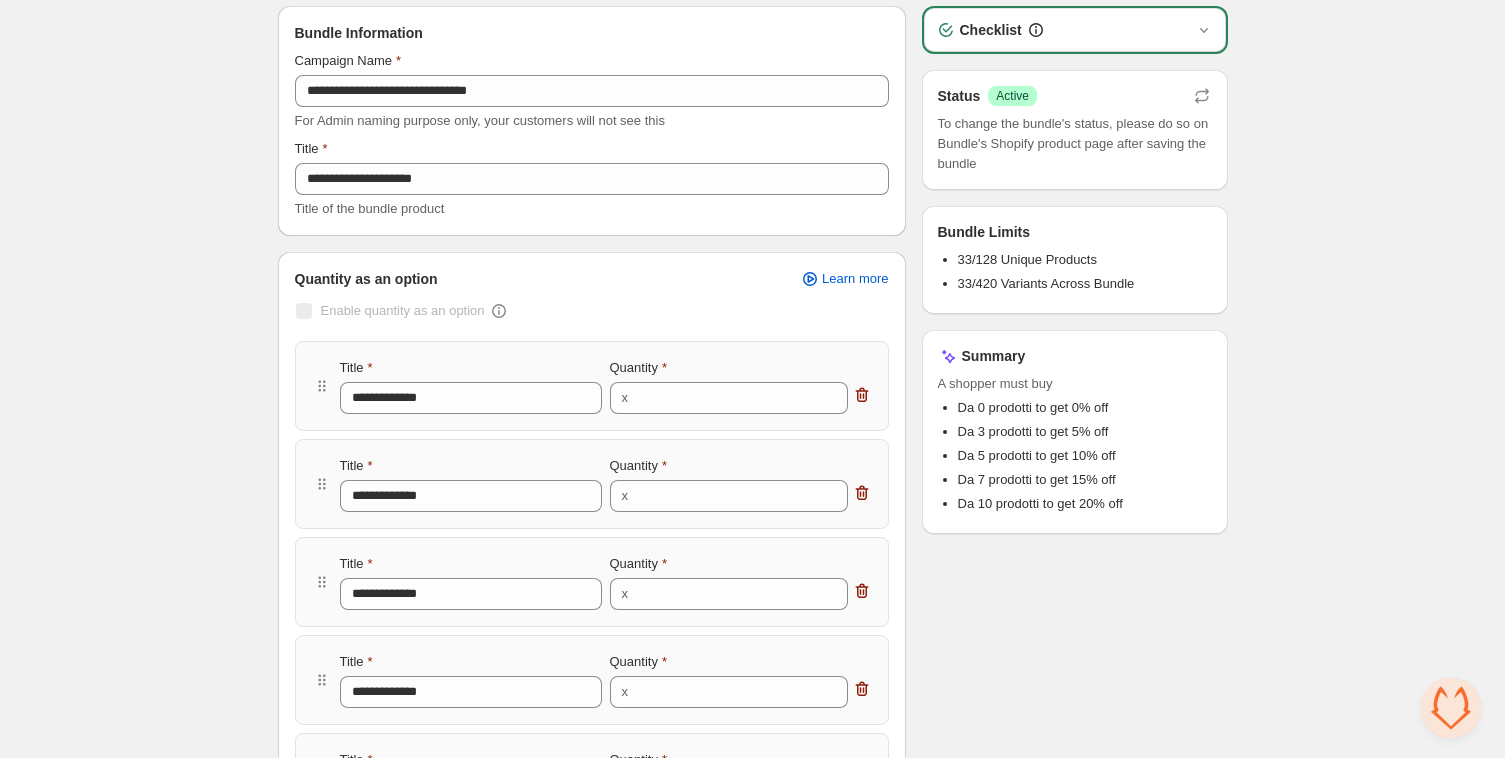 scroll, scrollTop: 0, scrollLeft: 0, axis: both 